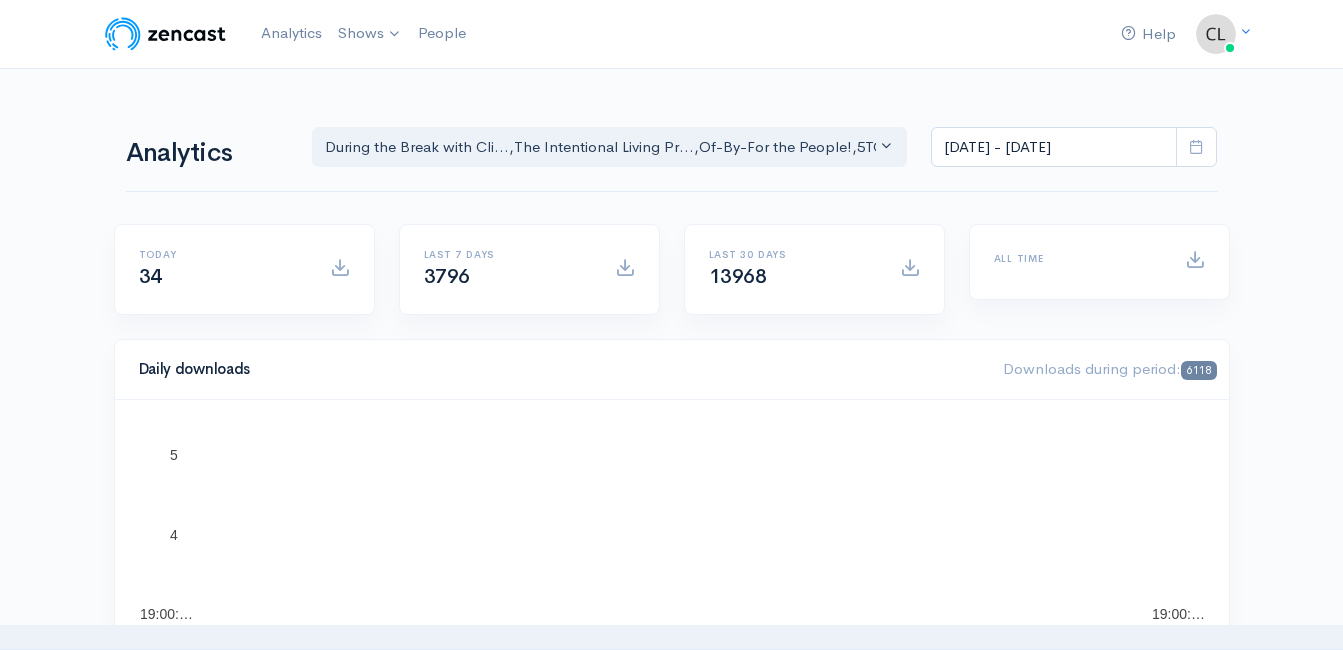 scroll, scrollTop: 0, scrollLeft: 0, axis: both 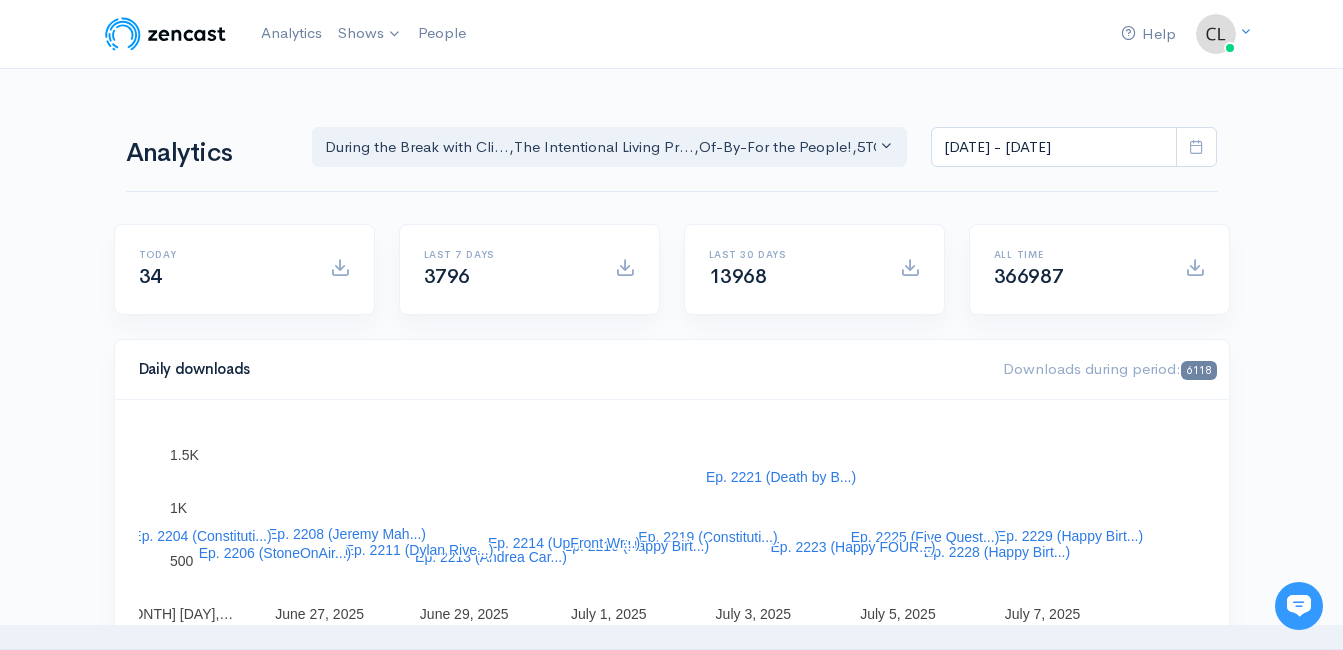 click on "[DATE] - [DATE]" at bounding box center [1074, 147] 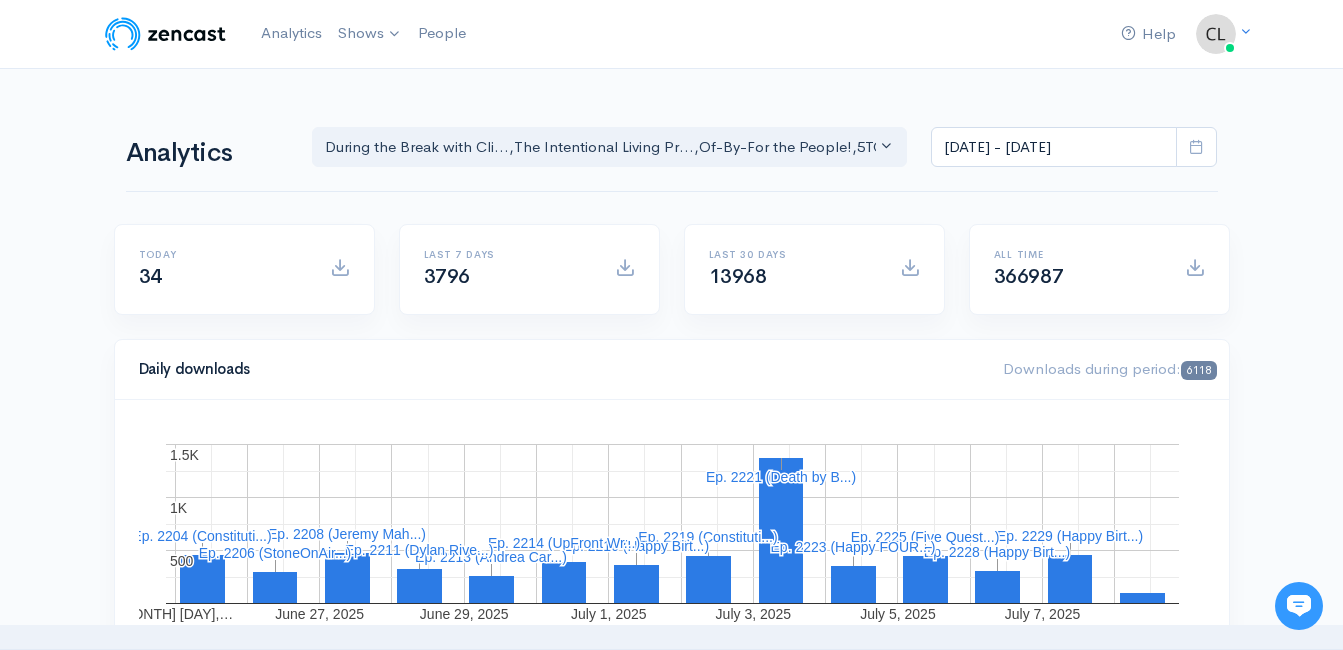 click at bounding box center (1196, 147) 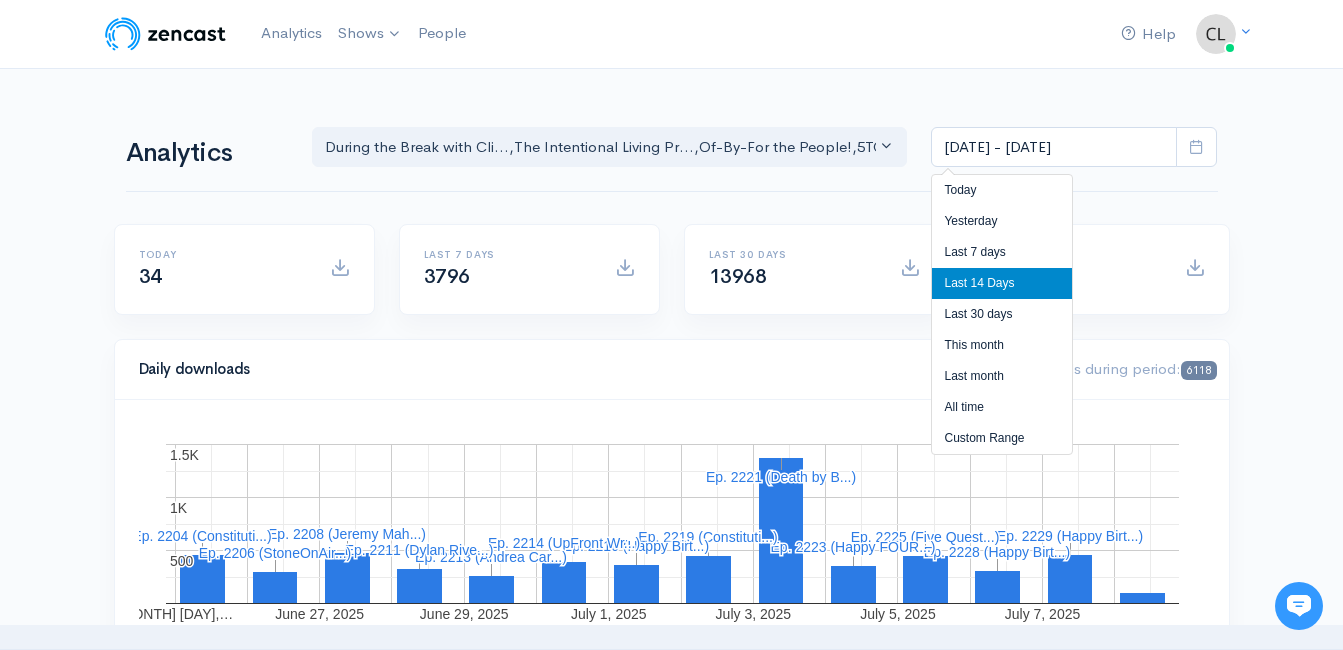 click on "Yesterday" at bounding box center (1002, 221) 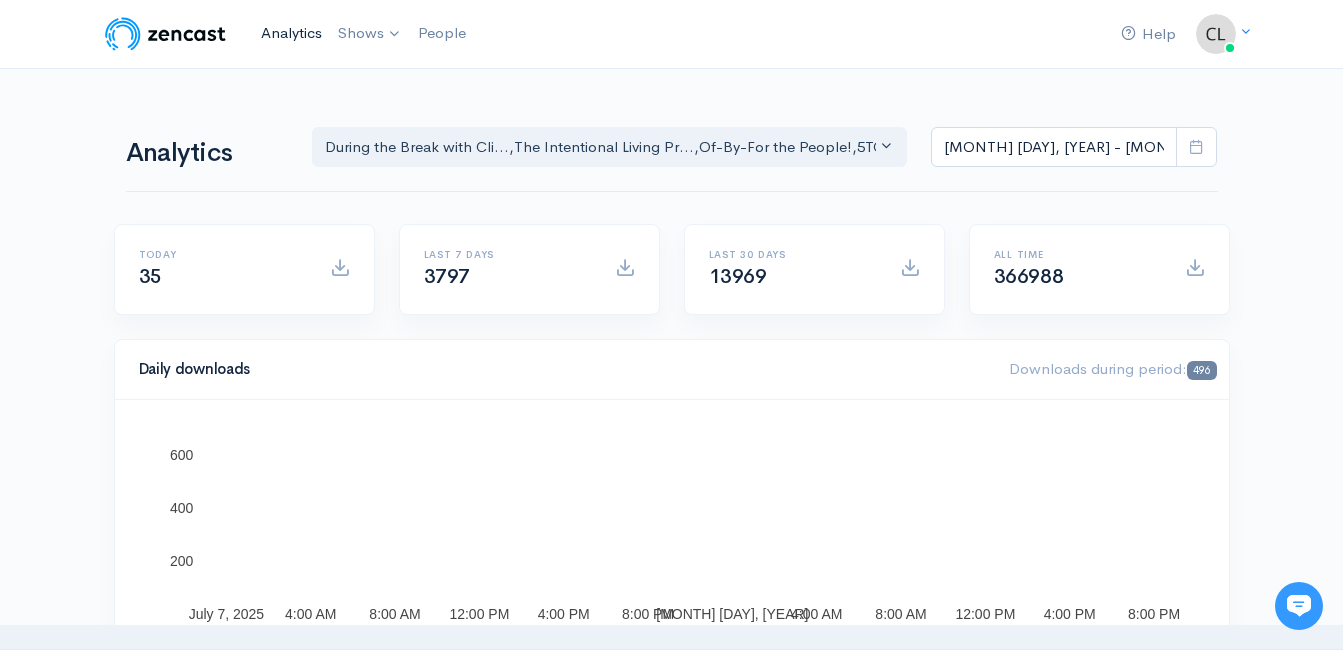 click on "Analytics" at bounding box center [291, 33] 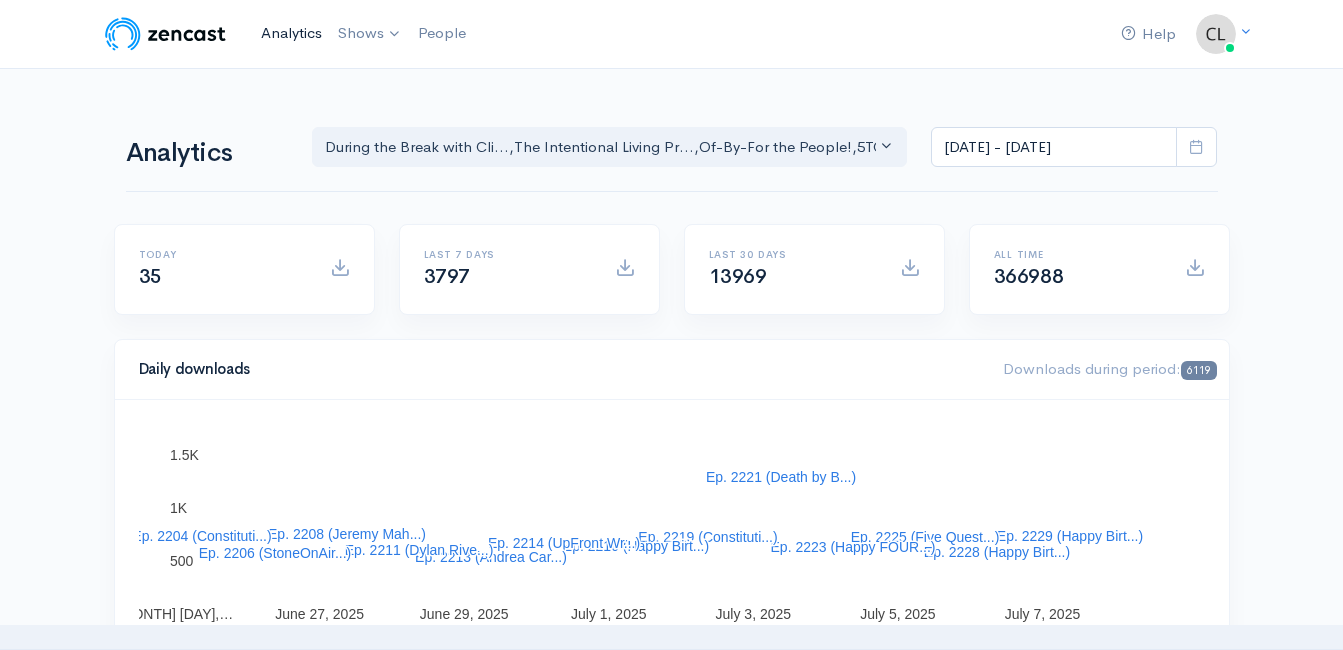 scroll, scrollTop: 0, scrollLeft: 0, axis: both 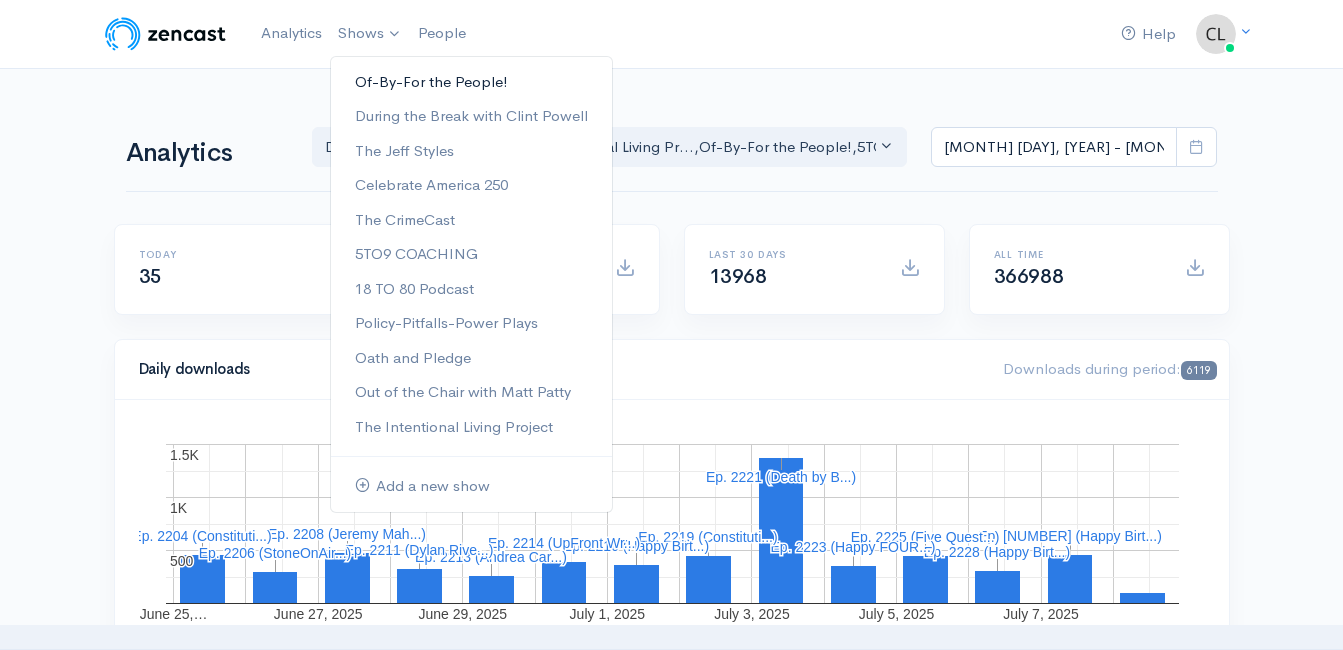 click on "Of-By-For the People!" at bounding box center [471, 82] 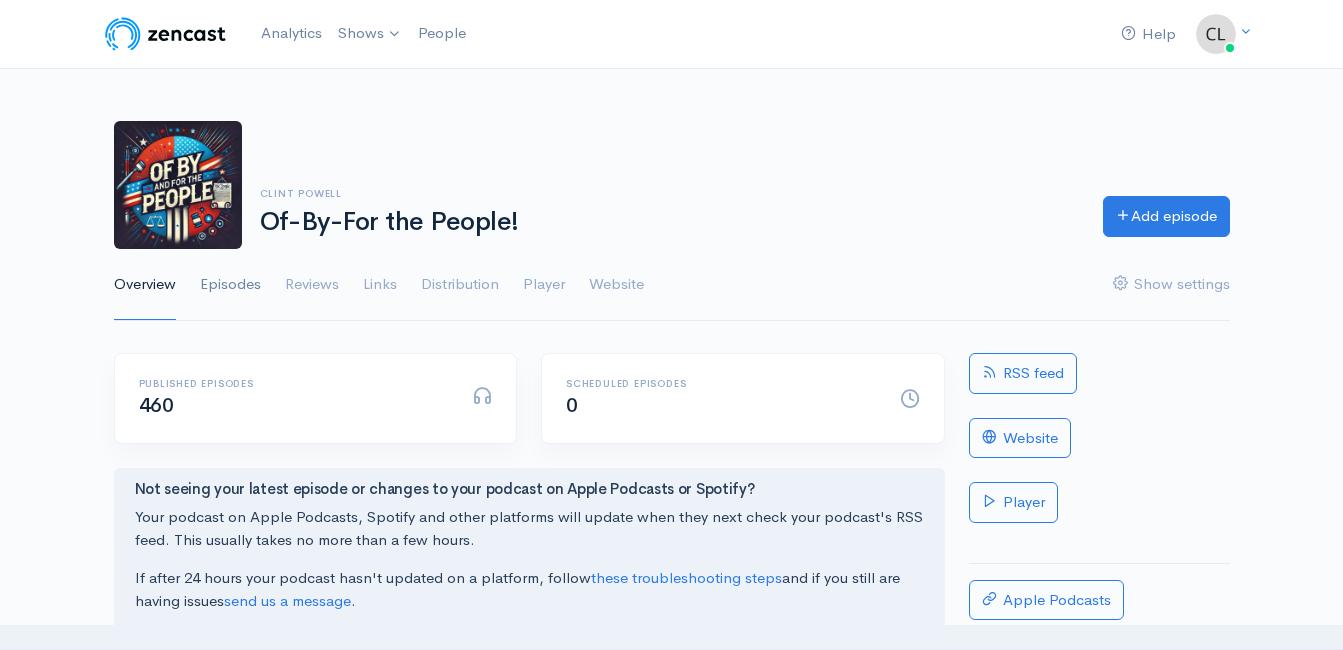 scroll, scrollTop: 0, scrollLeft: 0, axis: both 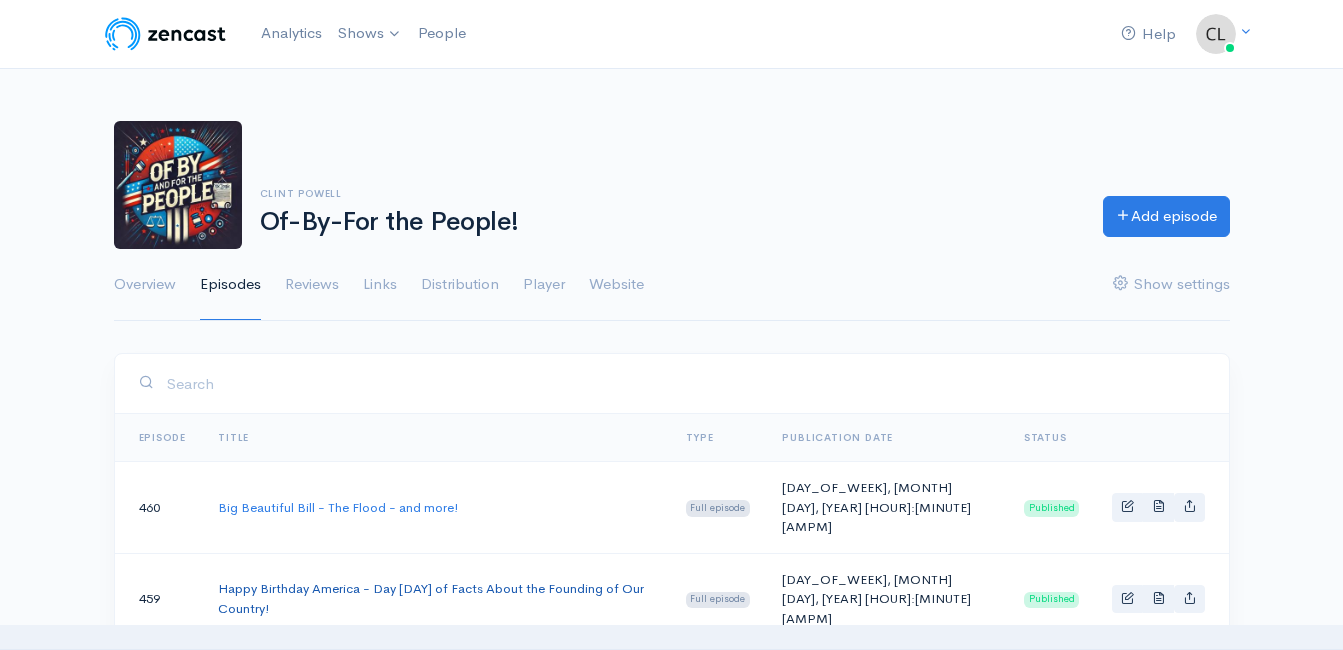 click on "Happy Birthday America - Day 7 of Facts About the Founding of Our Country!" at bounding box center [431, 598] 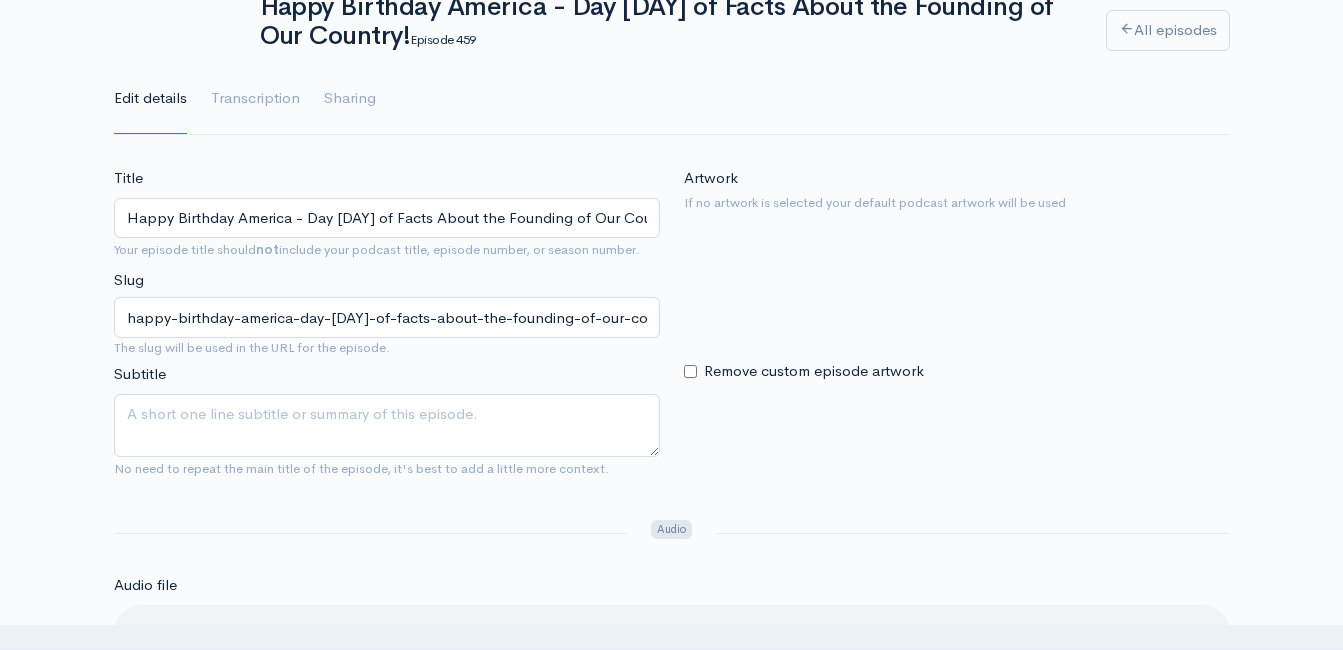 scroll, scrollTop: 0, scrollLeft: 0, axis: both 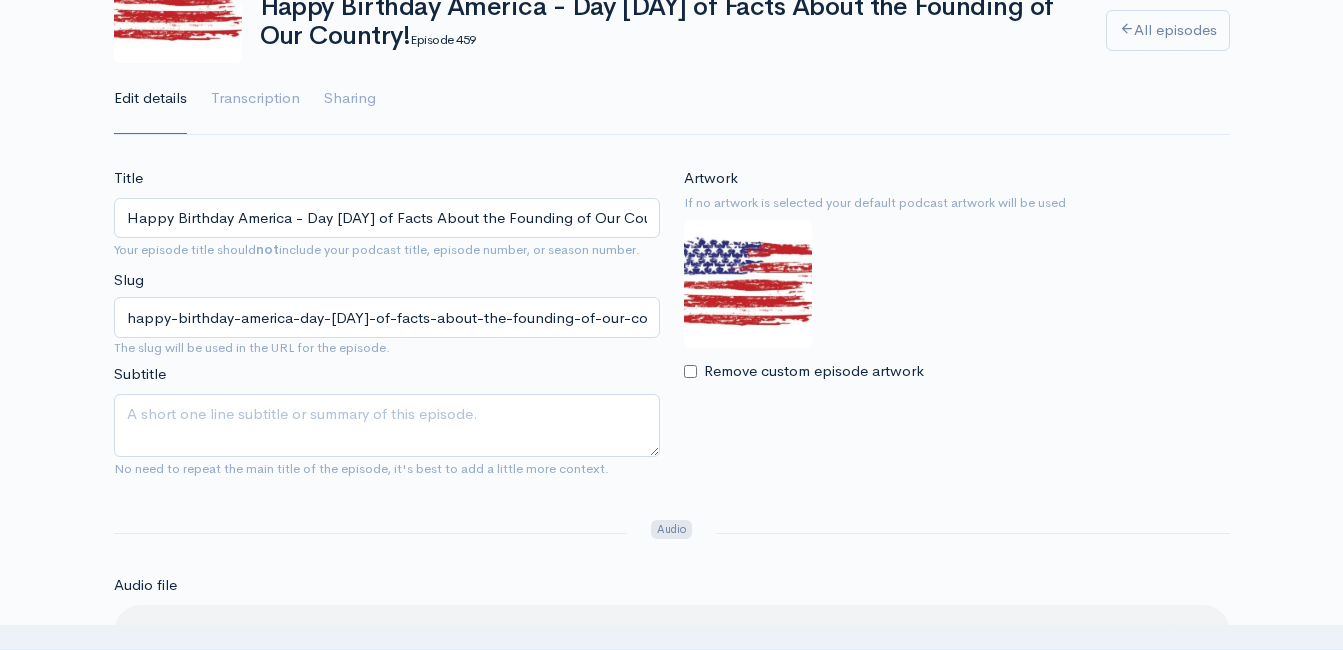 click on "Happy Birthday America - Day 7 of Facts About the Founding of Our Country!" at bounding box center [387, 218] 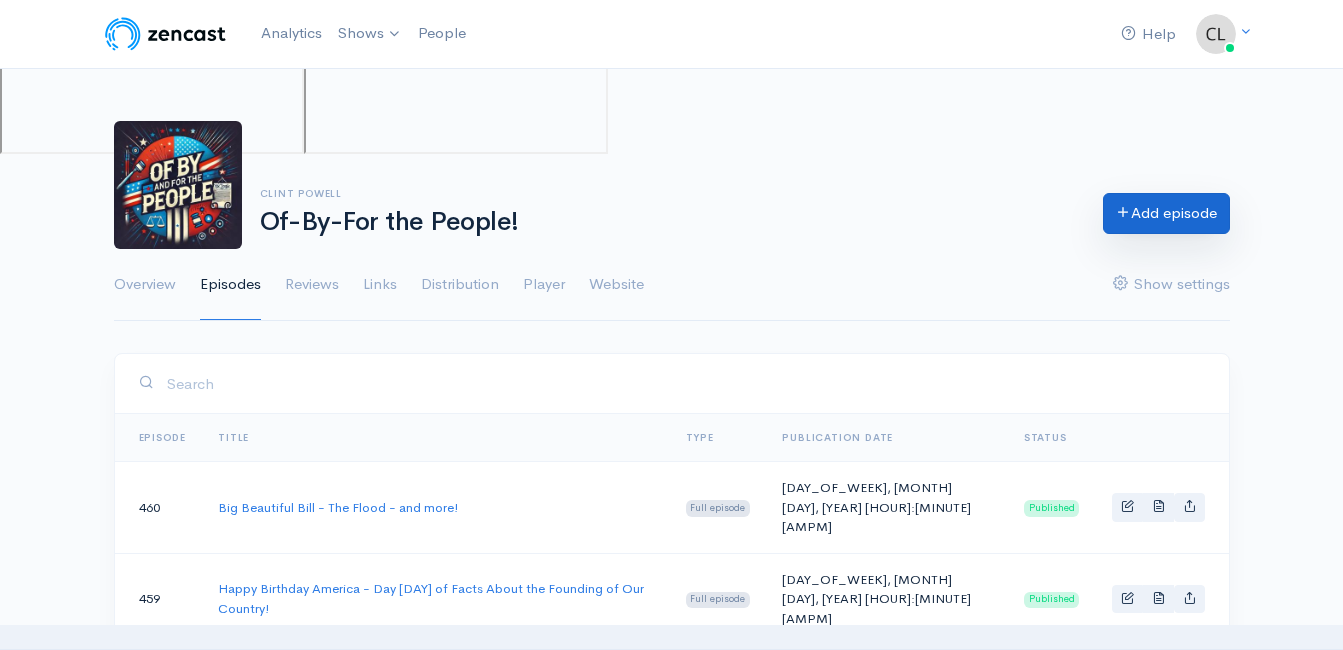 click on "Add episode" at bounding box center [1166, 213] 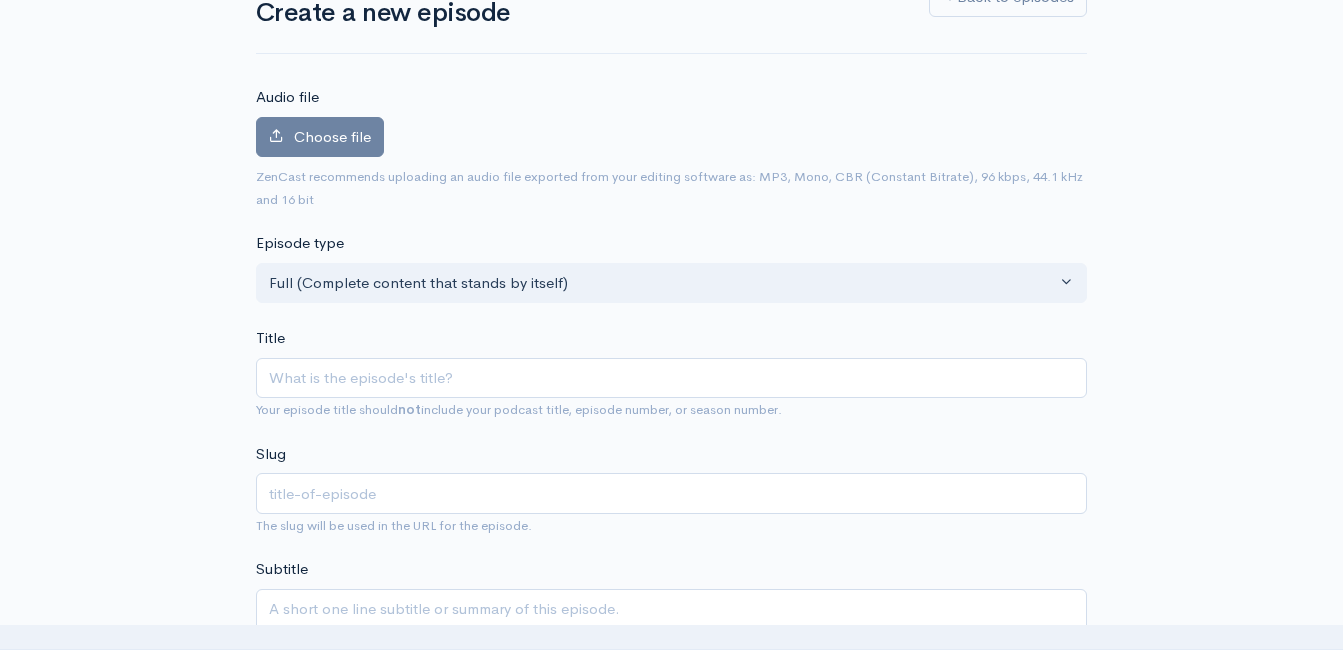 scroll, scrollTop: 200, scrollLeft: 0, axis: vertical 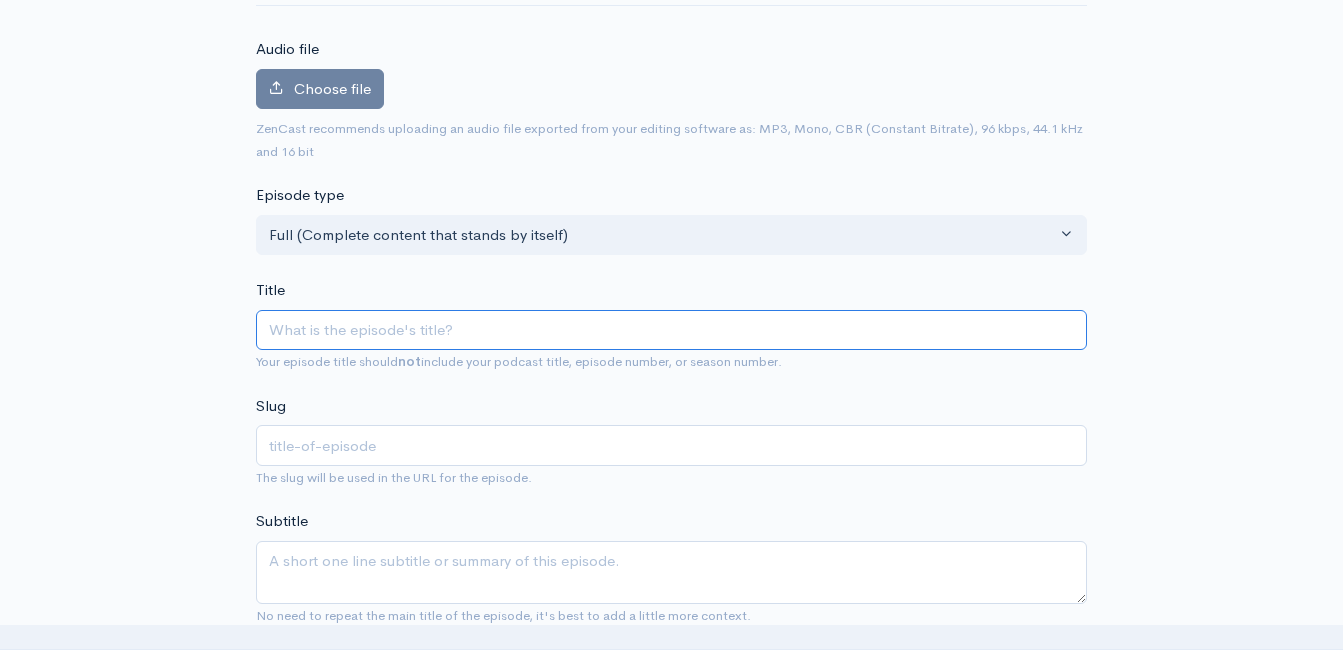click on "Title" at bounding box center (671, 330) 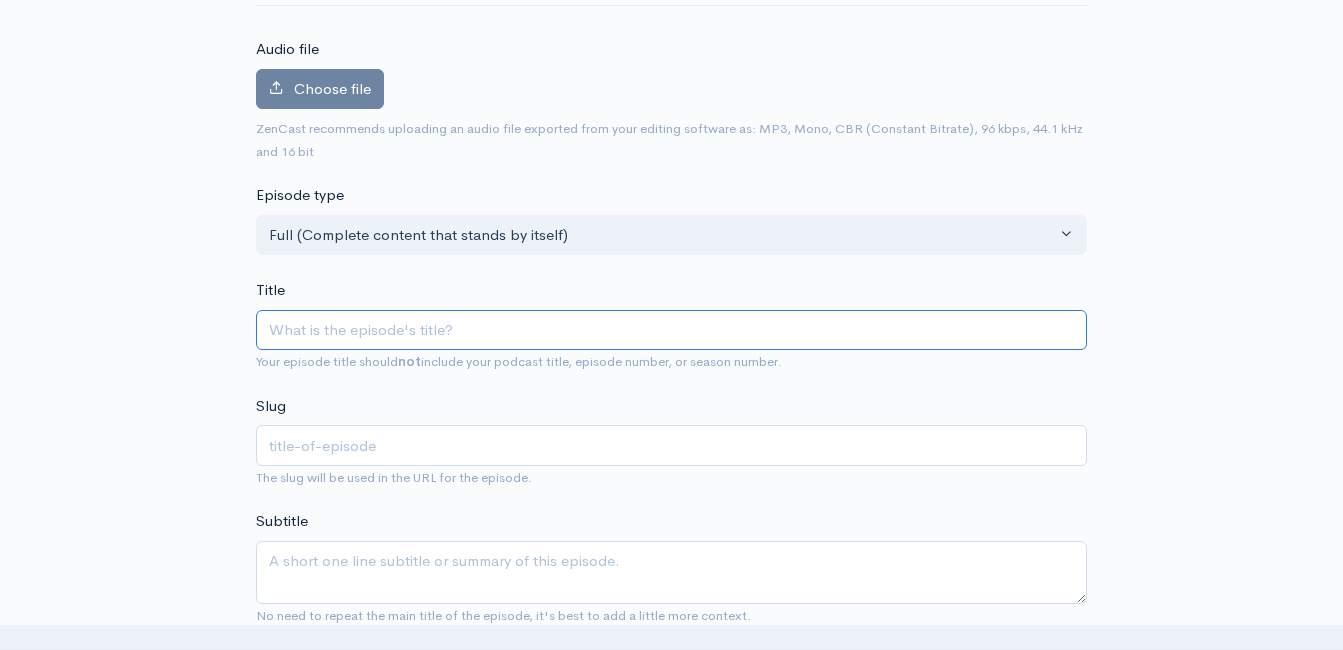 paste on "Happy Birthday America - Day 7 of Facts About the Founding of Our Country!" 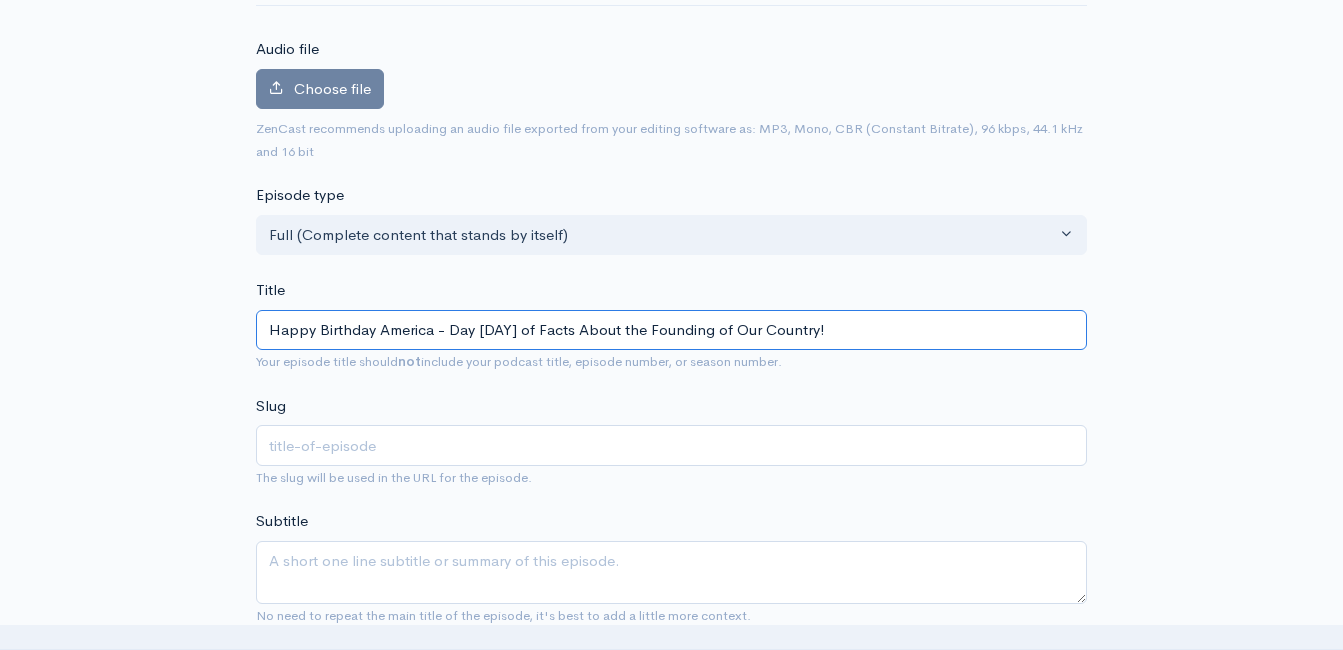 click on "Happy Birthday America - Day 7 of Facts About the Founding of Our Country!" at bounding box center [671, 330] 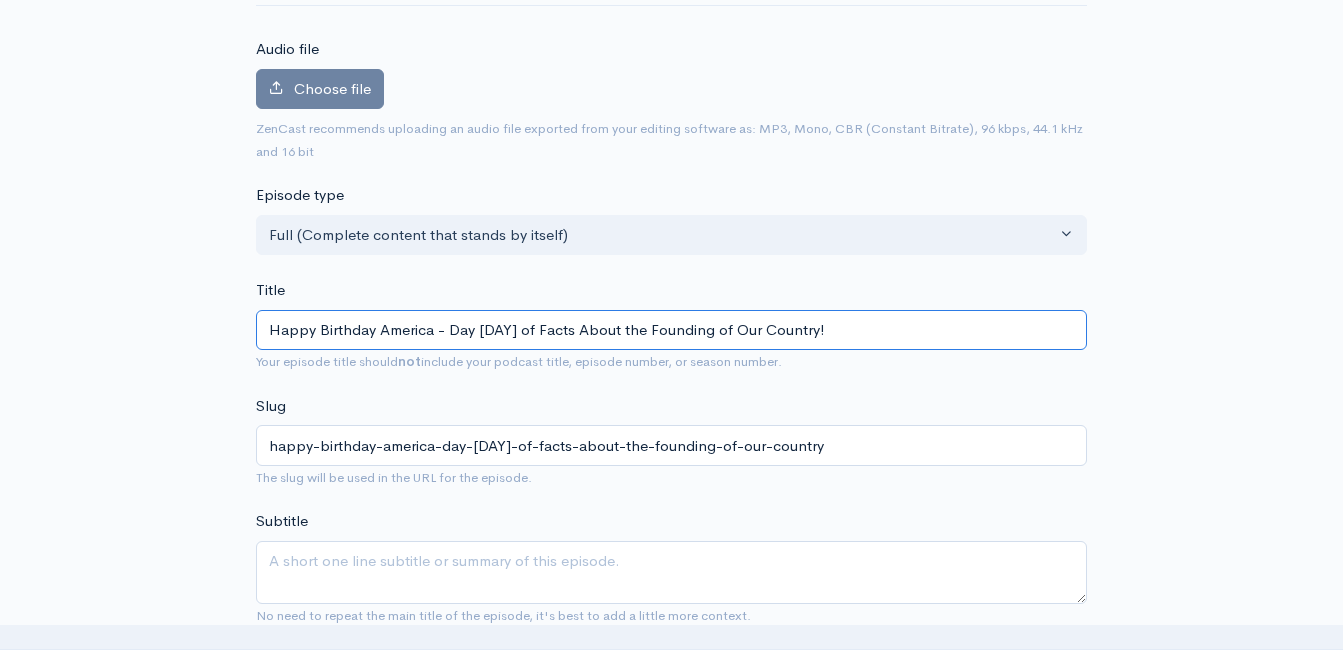 click on "Happy Birthday America - Day [NUMBER] of Facts About the Founding of Our Country!" at bounding box center (671, 330) 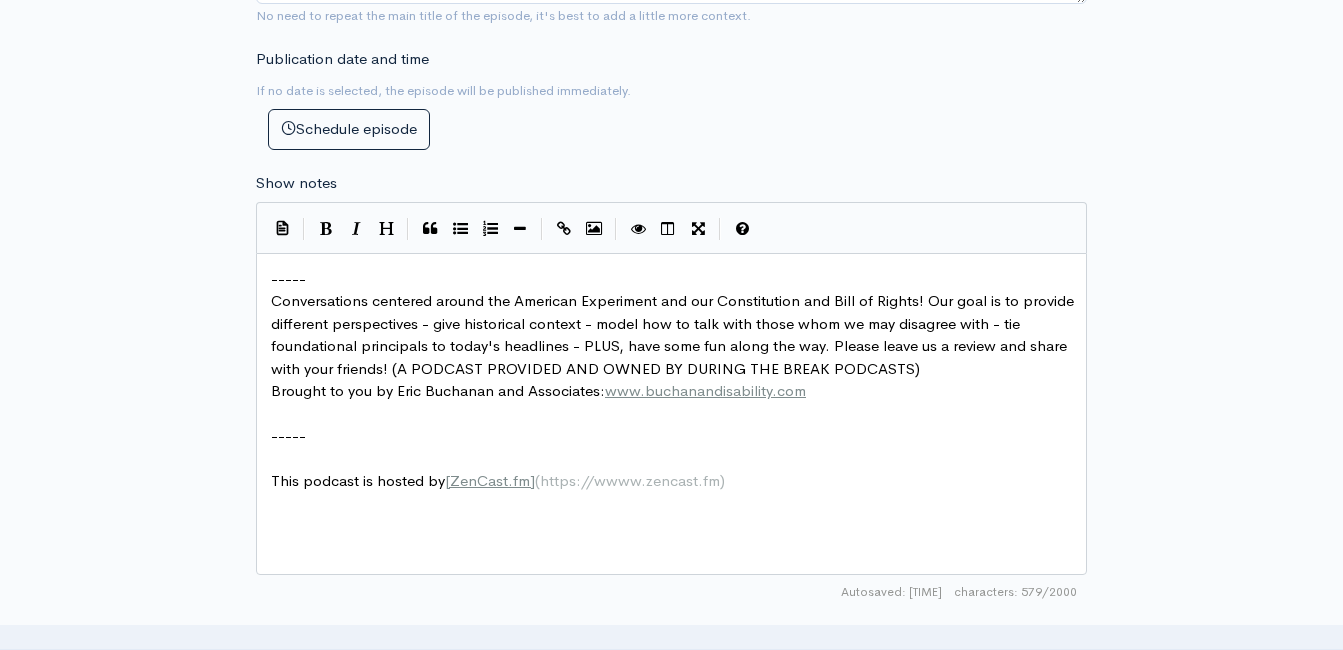 type on "Happy Birthday America - Day [NUMBER] of Facts About the Founding of Our Country!" 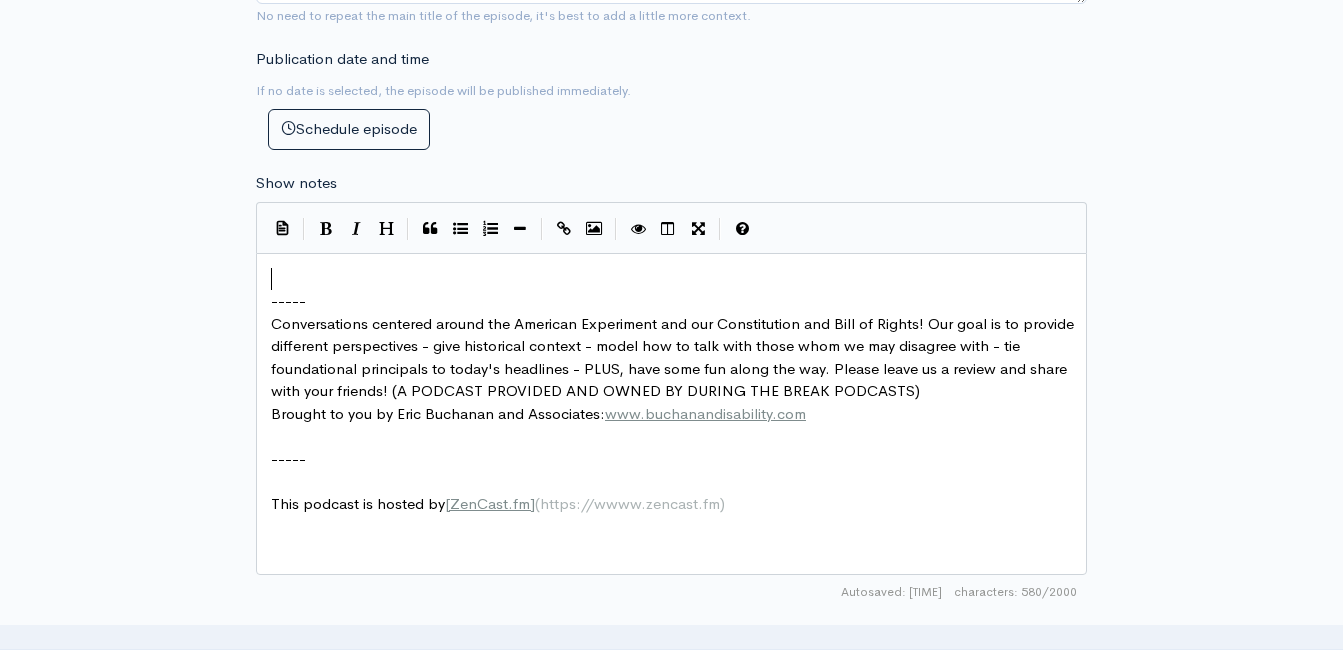 click on "​" at bounding box center [679, 279] 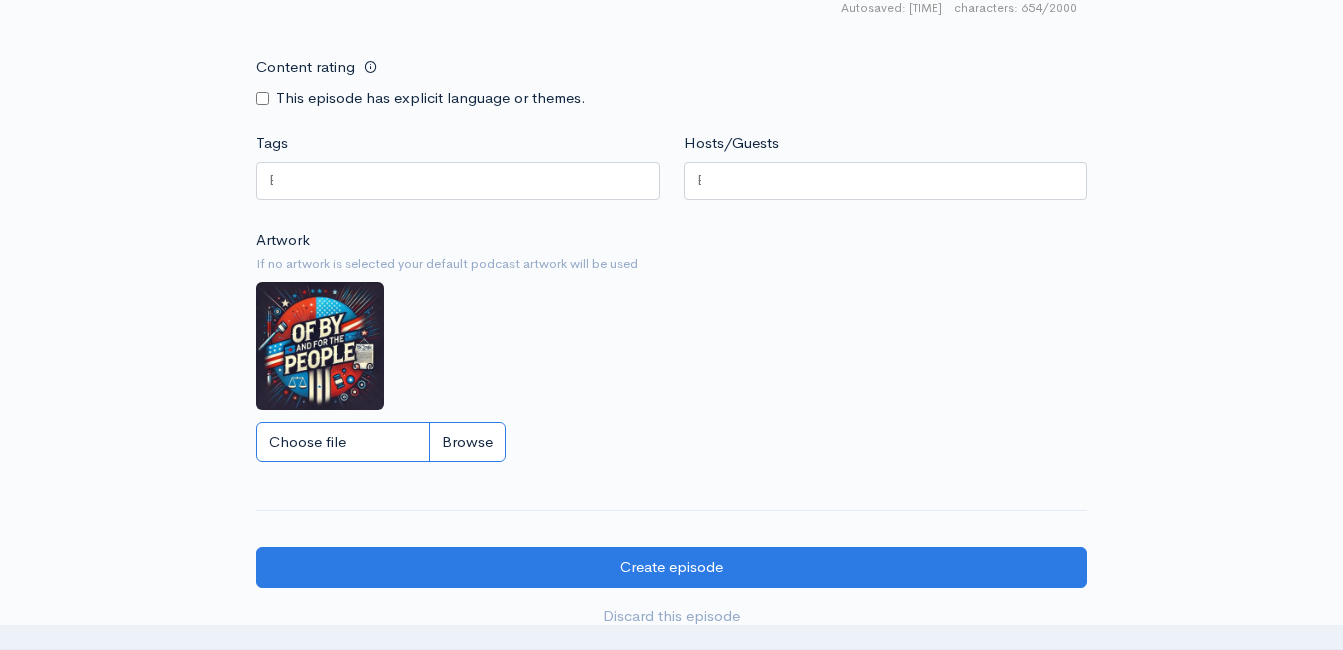 click on "Choose file" at bounding box center [381, 442] 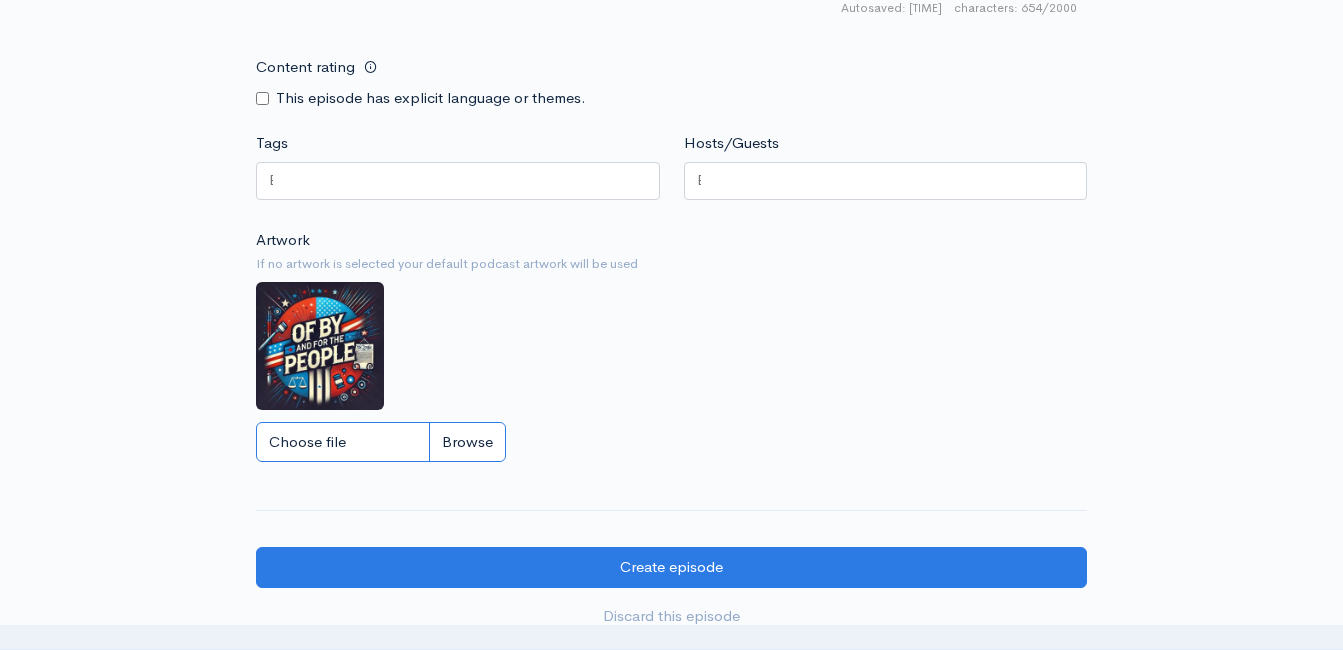 type on "C:\fakepath\494476568_1254203930048094_6931235215851761433_n.jpg" 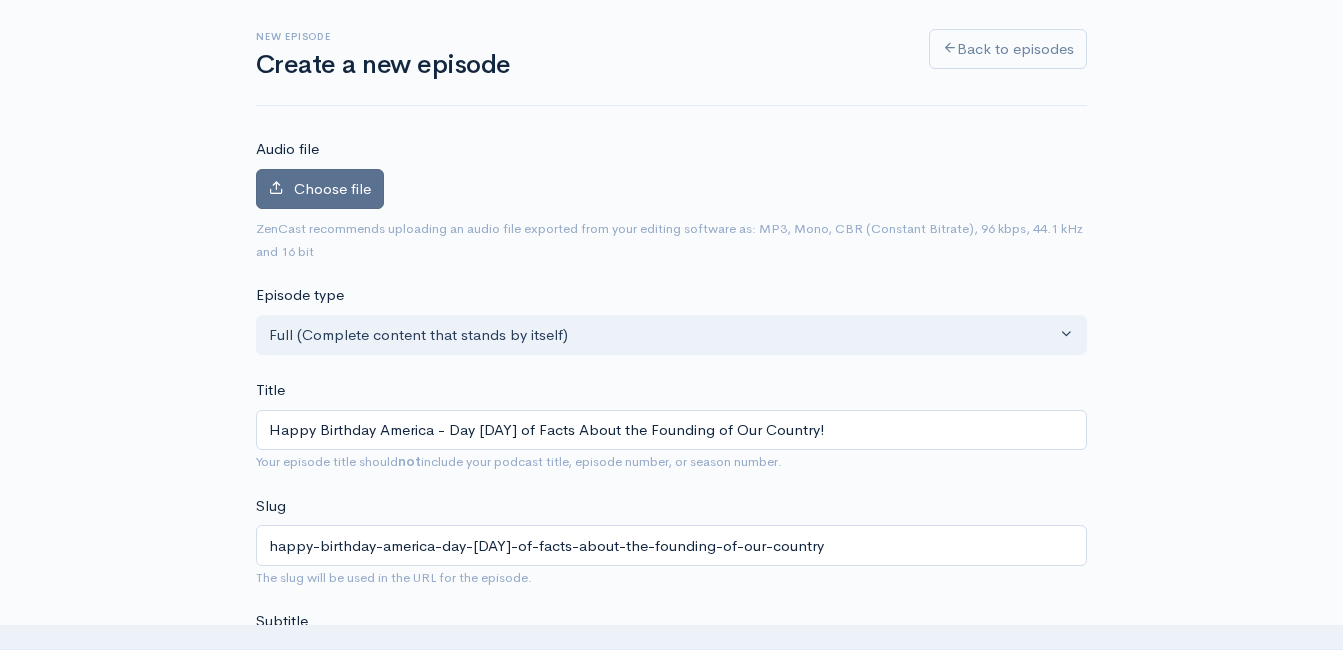 click on "Choose file" at bounding box center (332, 188) 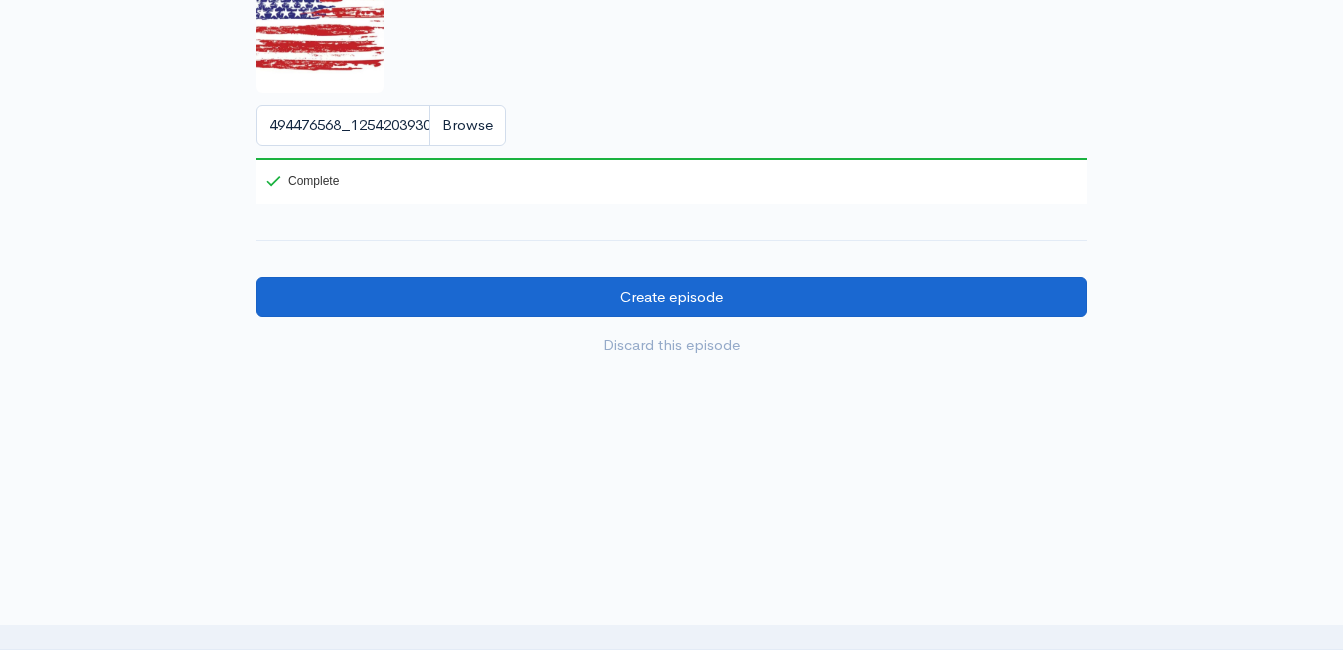 scroll, scrollTop: 1844, scrollLeft: 0, axis: vertical 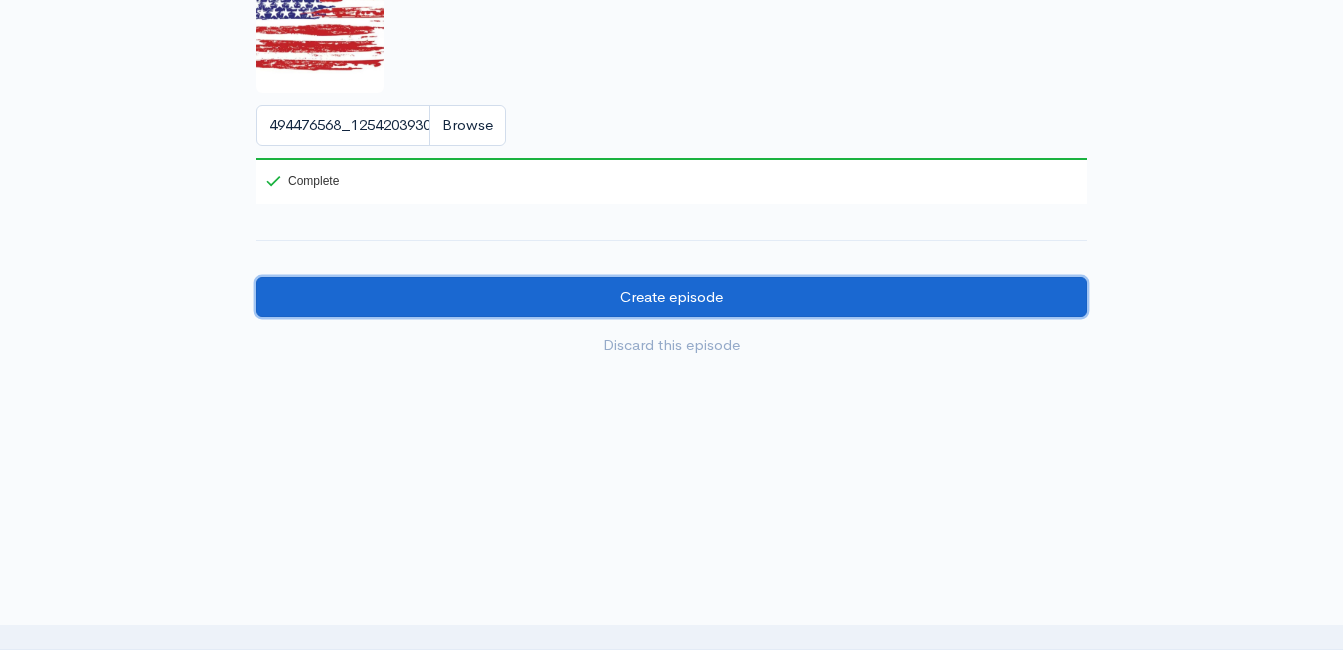 click on "Create episode" at bounding box center (671, 297) 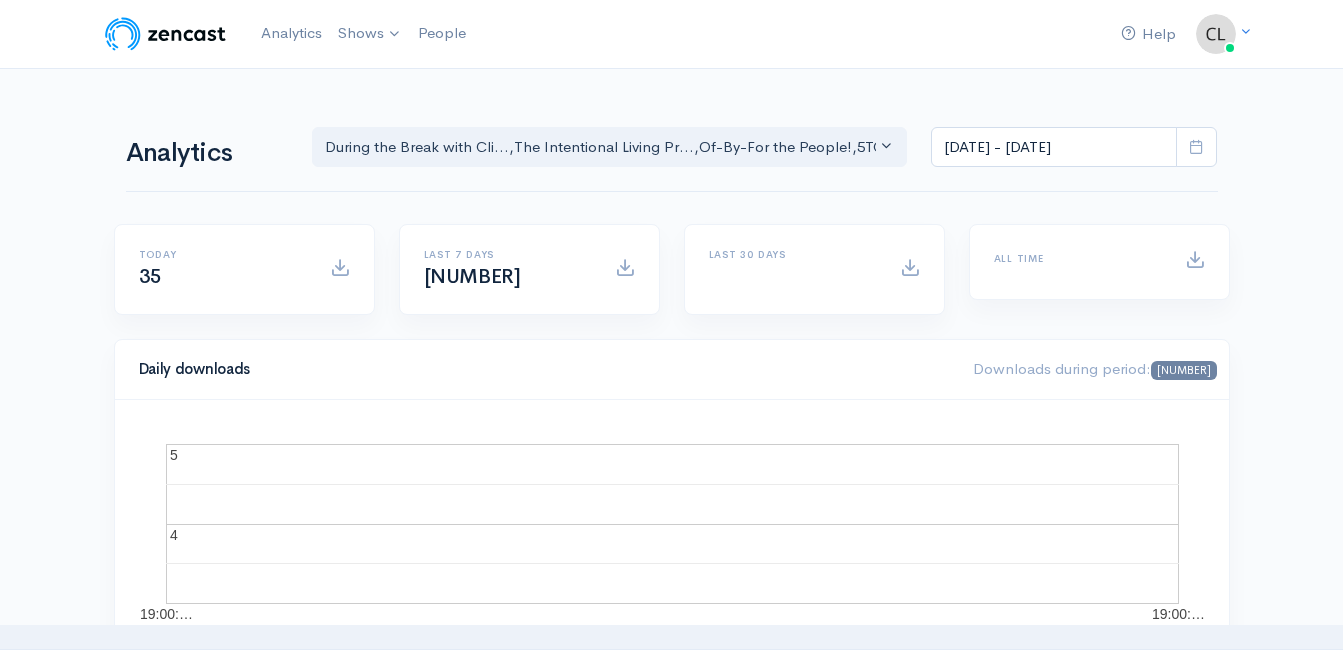 click on "During the Break with Clint Powell" at bounding box center (0, 0) 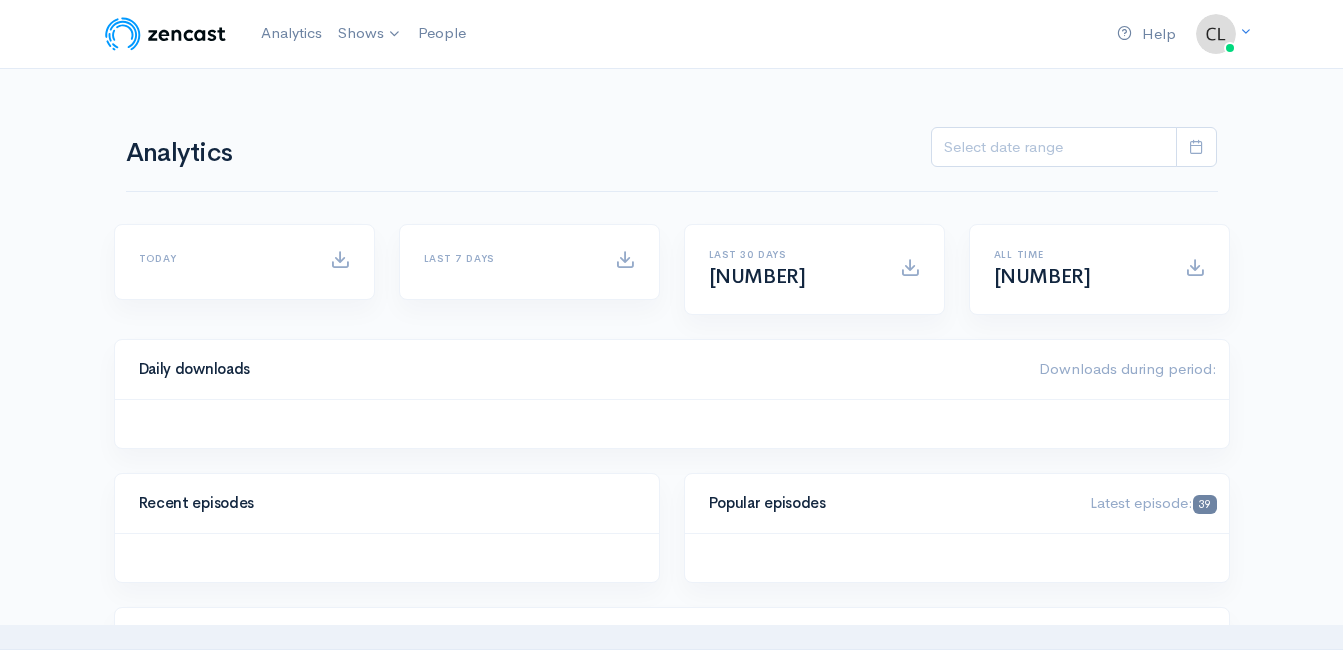 scroll, scrollTop: 0, scrollLeft: 0, axis: both 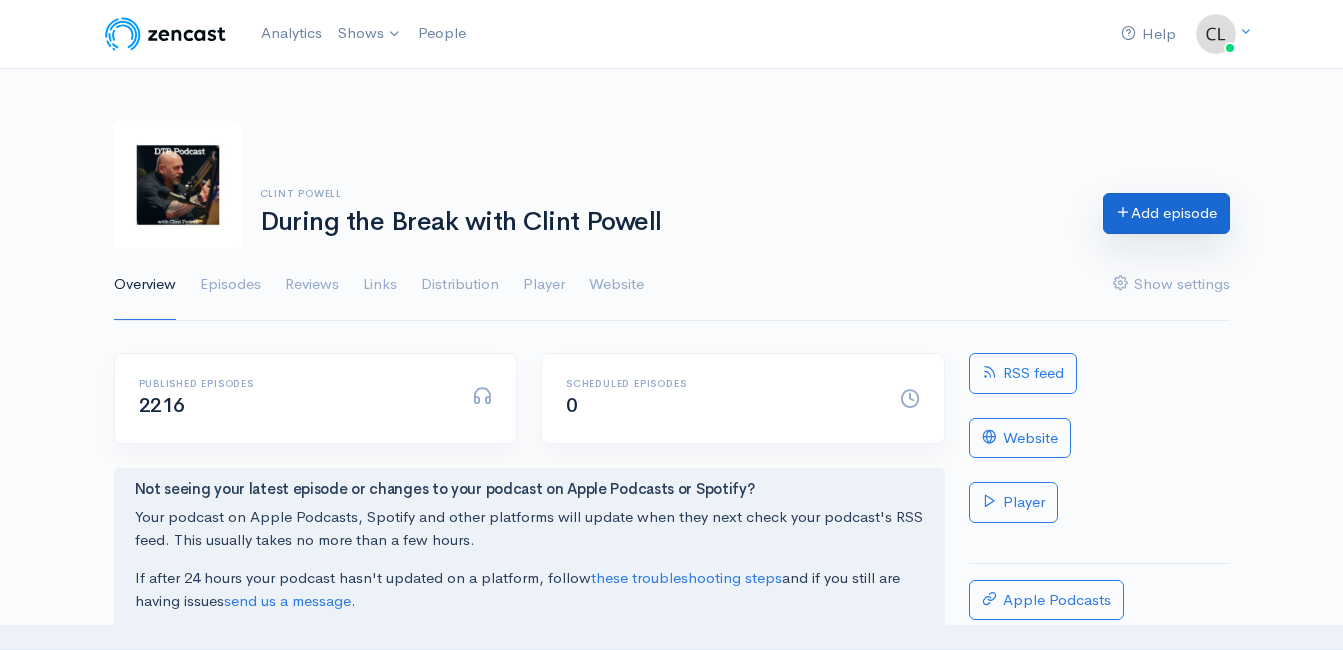 click on "Add episode" at bounding box center [1166, 213] 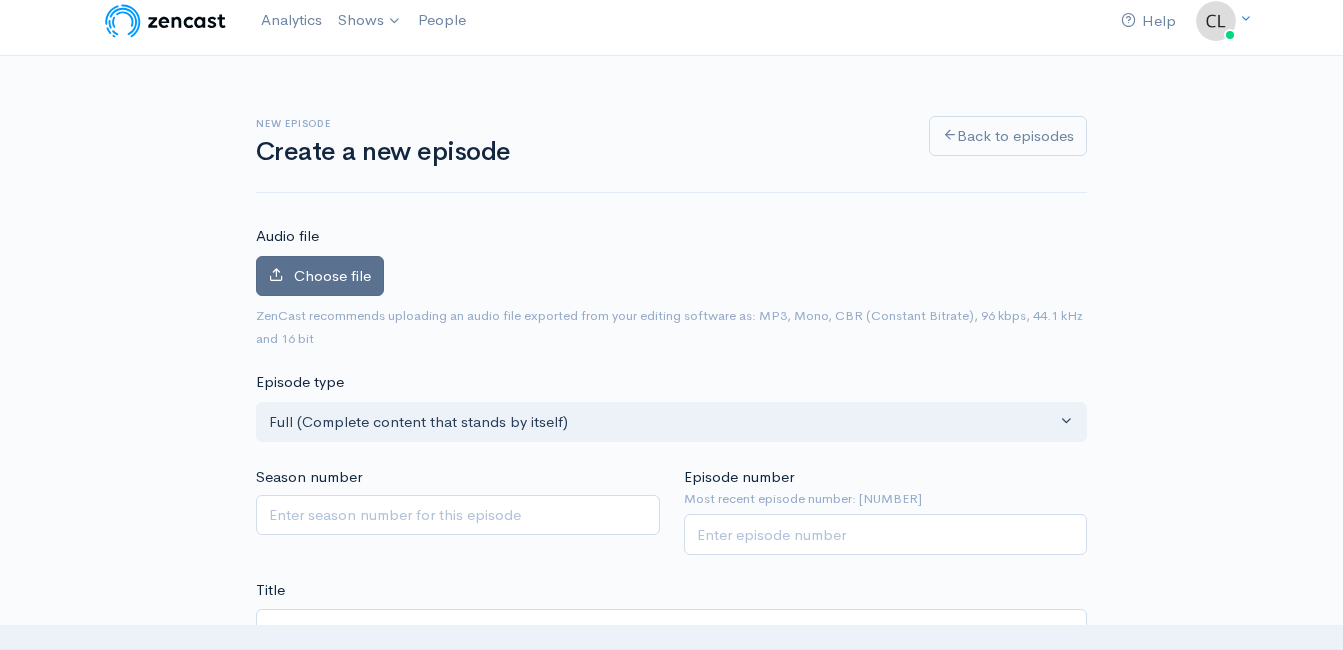 scroll, scrollTop: 0, scrollLeft: 0, axis: both 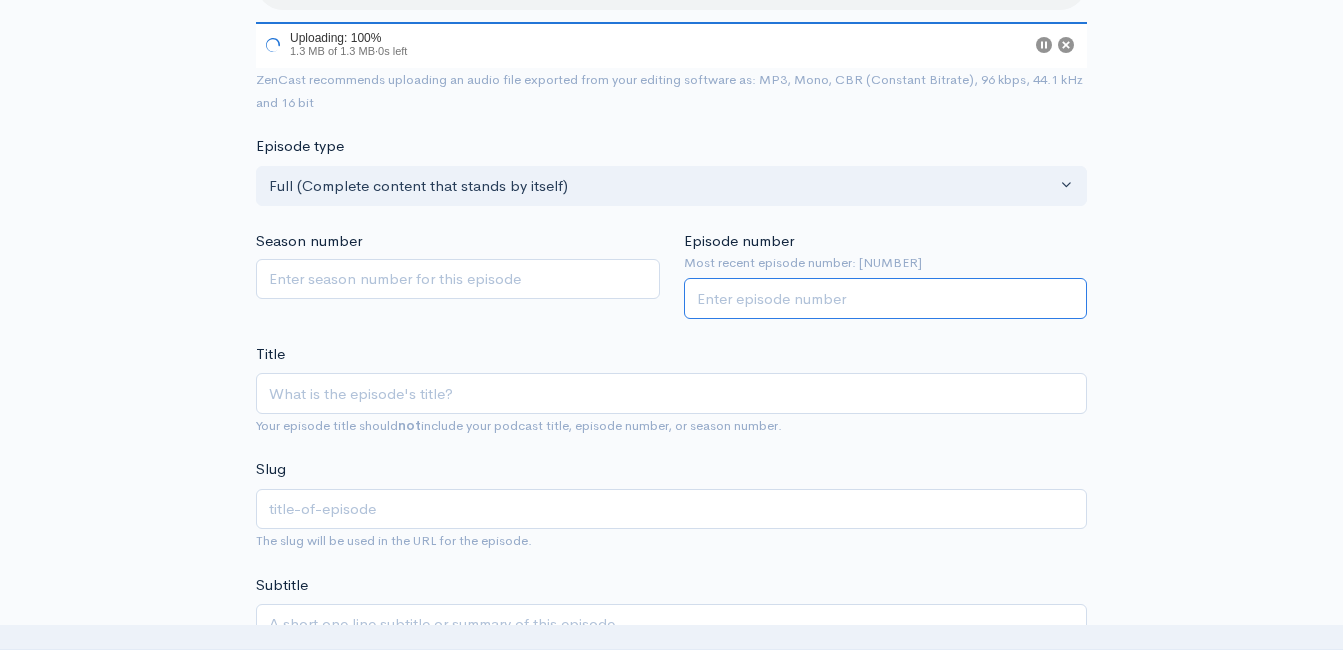 click on "Episode number" at bounding box center [886, 298] 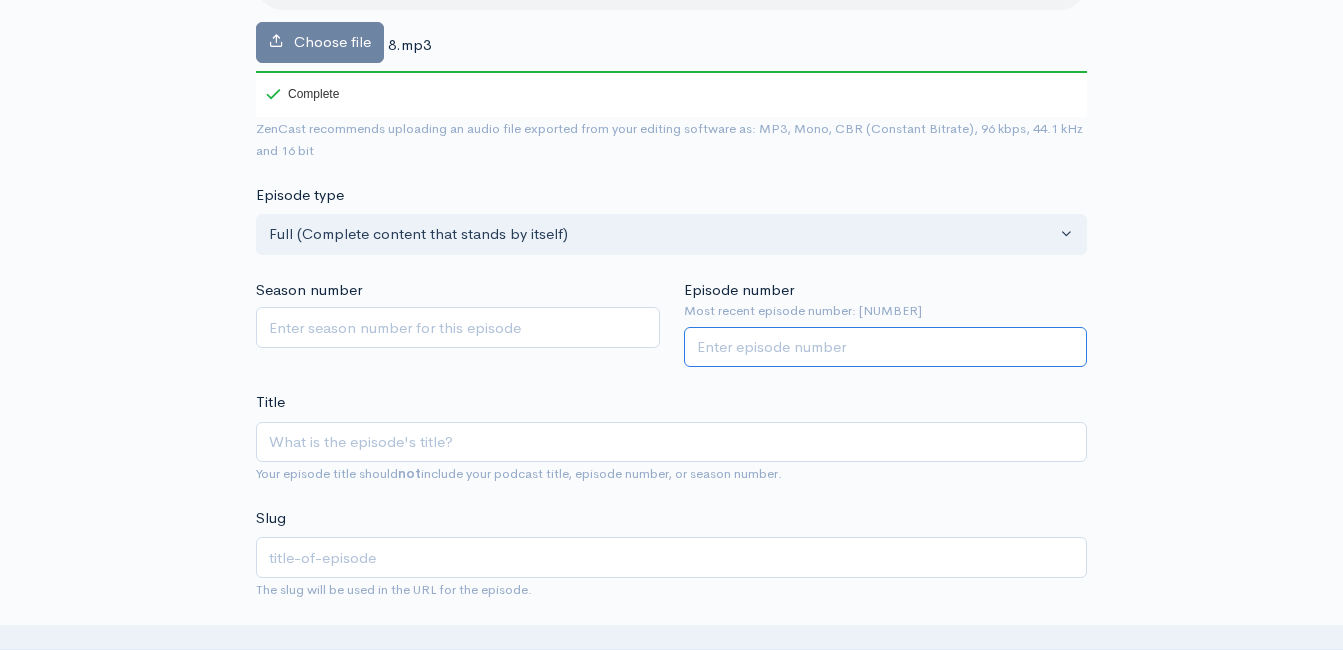 type on "[NUMBER]" 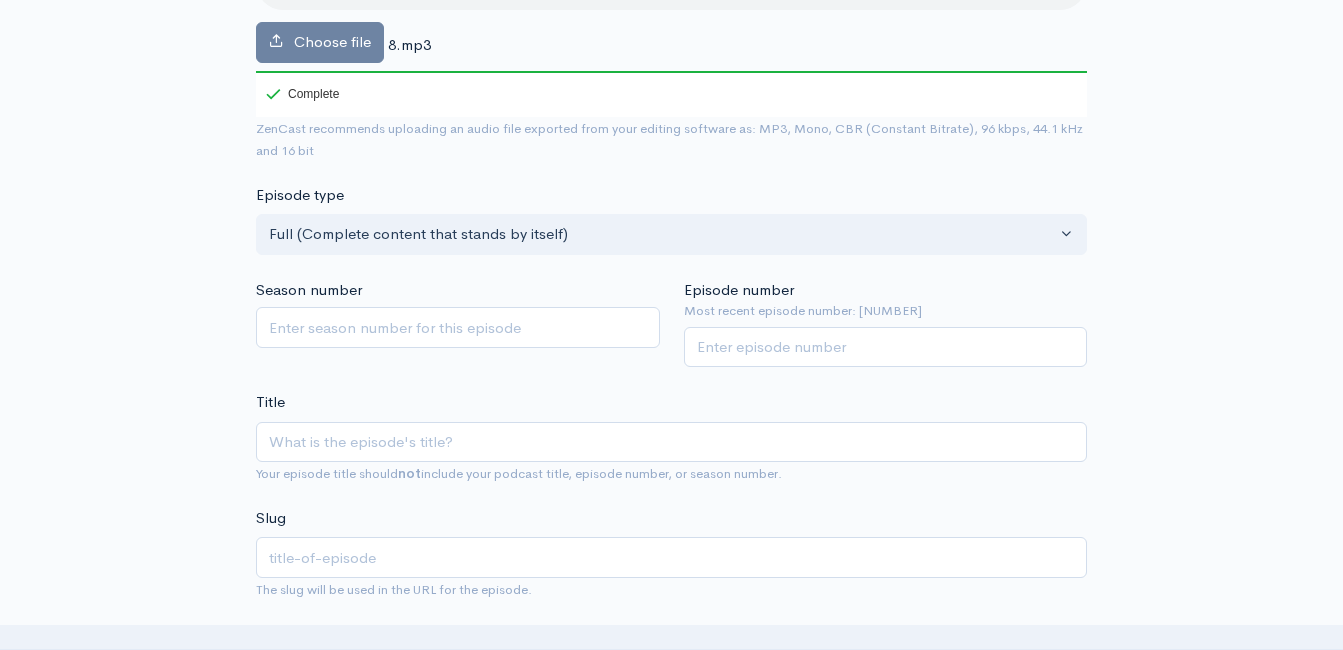 click on "Title     Your episode title should  not  include your podcast
title, episode number, or season number." at bounding box center (671, 438) 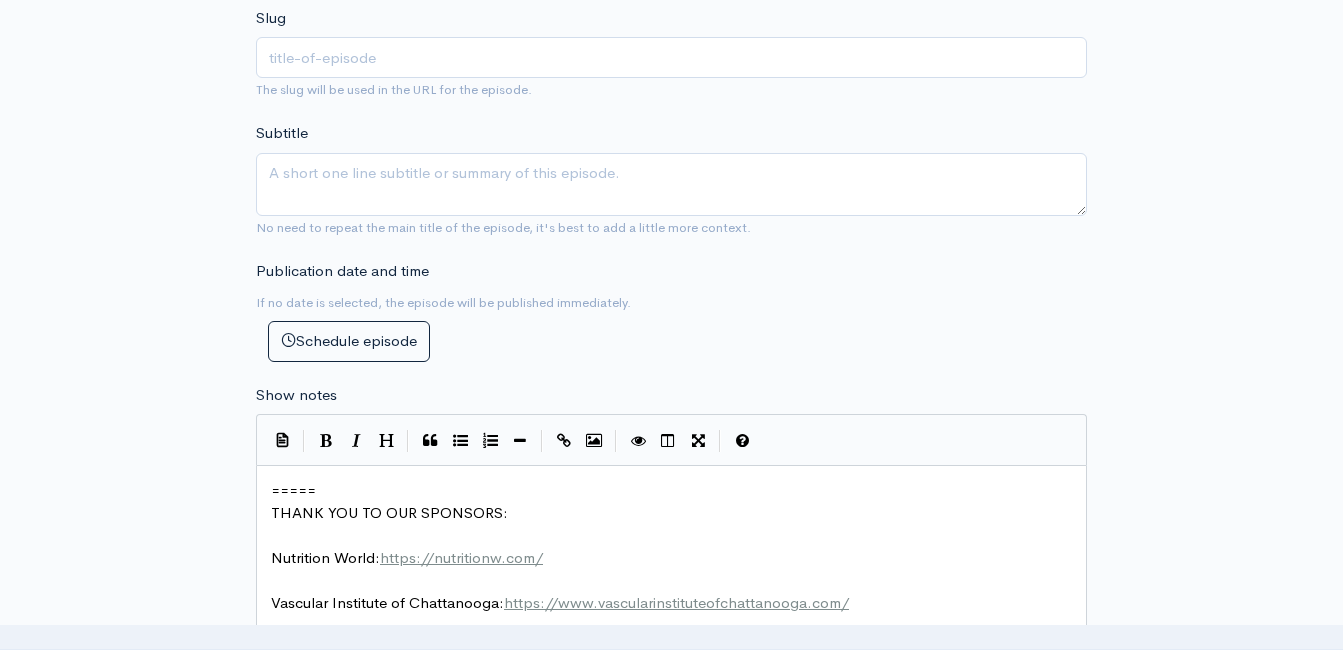 scroll, scrollTop: 613, scrollLeft: 0, axis: vertical 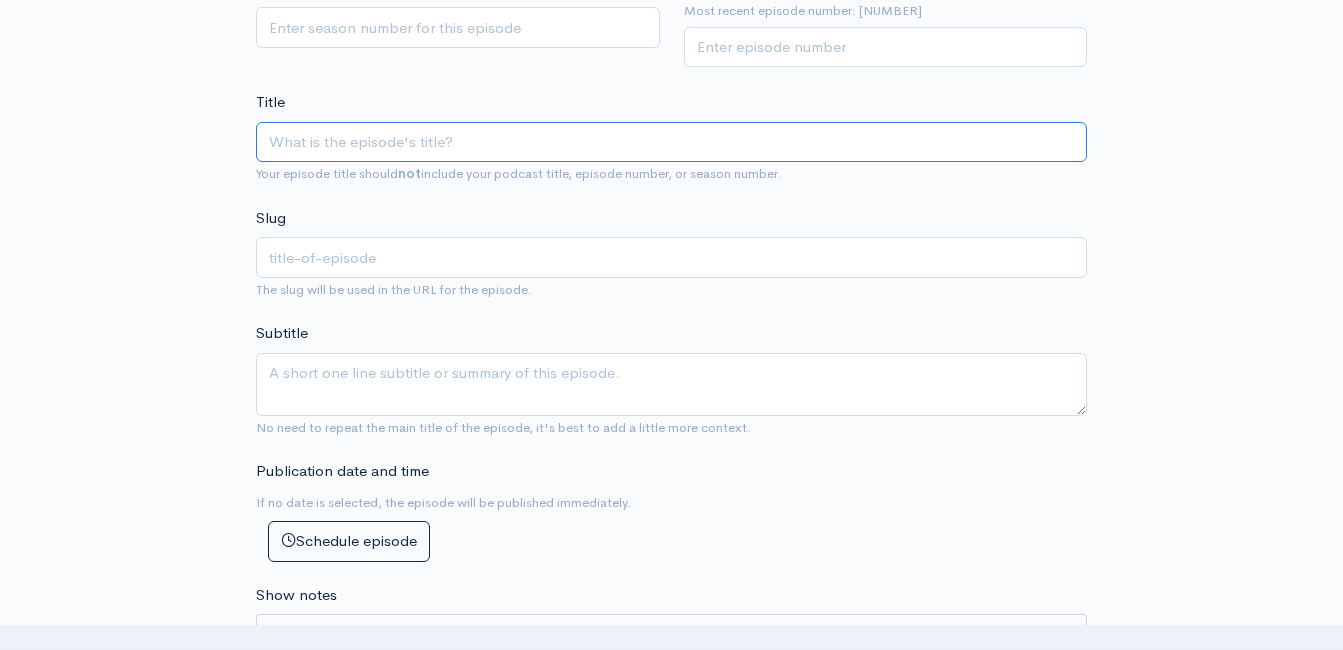 paste on "Happy Birthday America - Day [NUMBER] of Facts About the Founding of Our Country!" 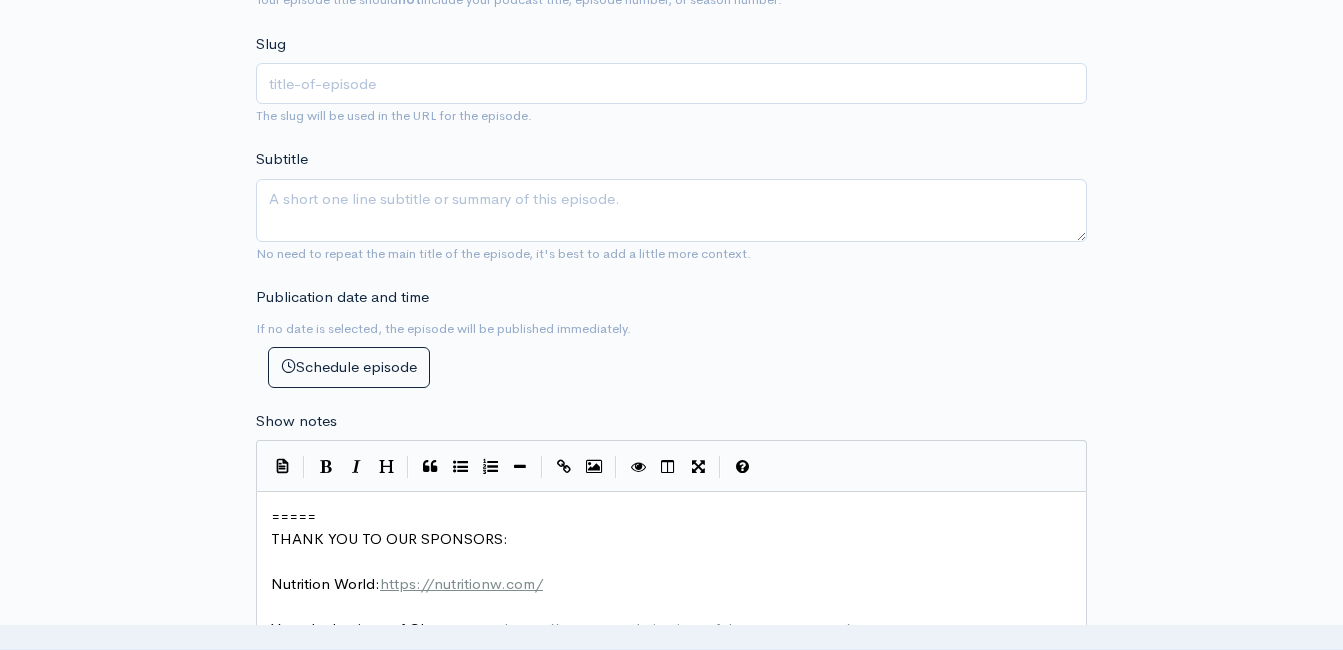 scroll, scrollTop: 813, scrollLeft: 0, axis: vertical 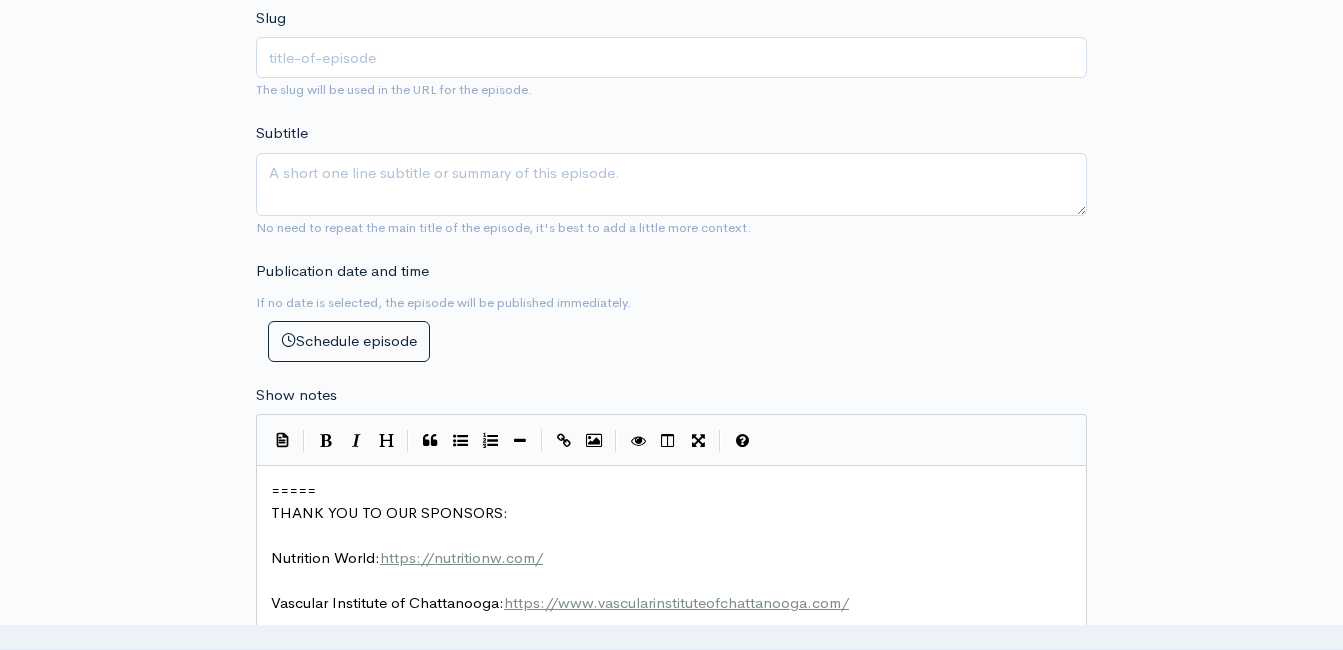 type on "Happy Birthday America - Day [NUMBER] of Facts About the Founding of Our Country!" 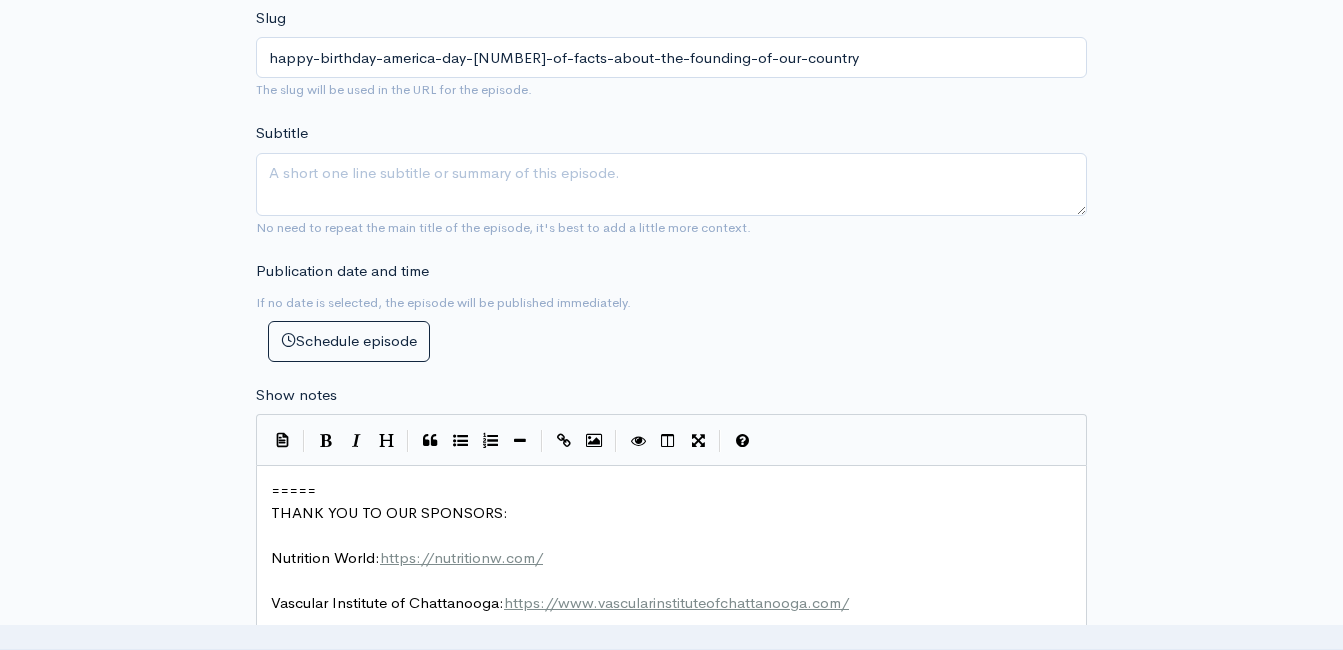 click on "=====" at bounding box center [293, 490] 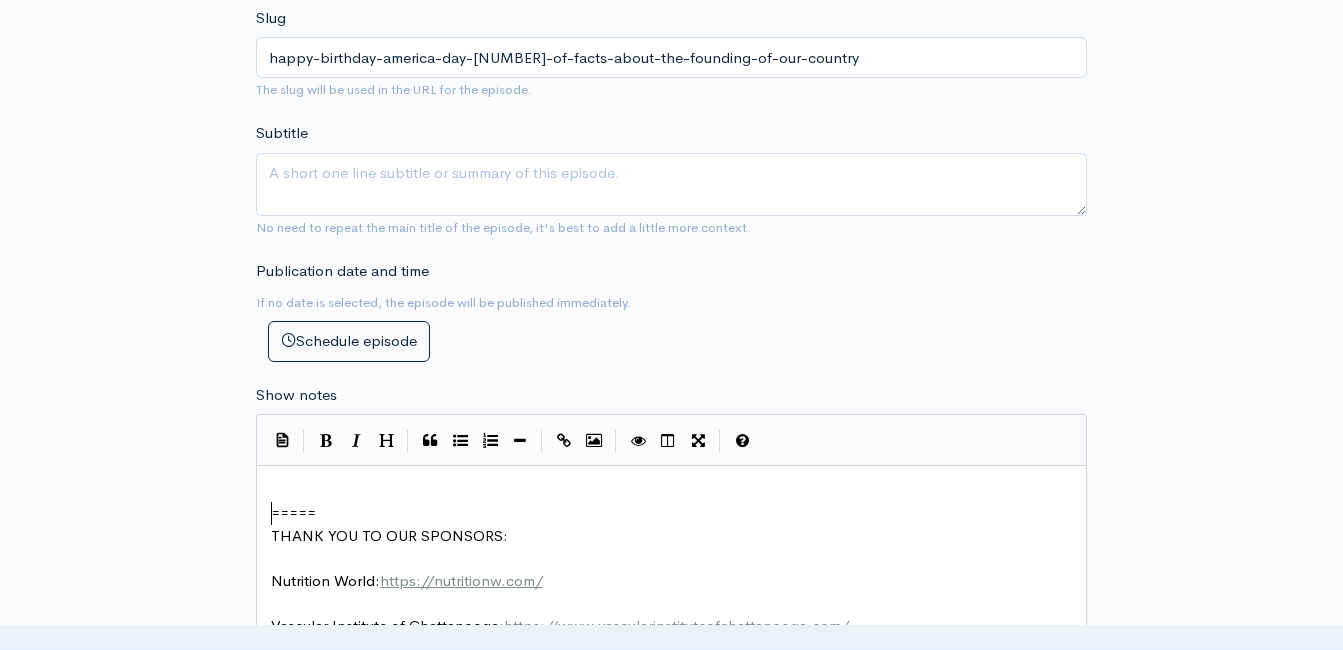 click on "xxxxxxxxxx   ​ ===== THANK YOU TO OUR SPONSORS: ​ Nutrition World:  https://nutritionw.com/ ​ Vascular Institute of Chattanooga:  https://www.vascularinstituteofchattanooga.com/ ​ The Barn Nursery:  https://www.barnnursery.com/ ​ Optimize U Chattanooga:  https://optimizeunow.com/chattanooga/ ​ Guardian Investment Advisors:  https://giaplantoday.com/ ​ Alchemy Medspa and Wellness Center:  http://www.alchemychattanooga.com/ ​ Our House Studio:  https://ourhousestudiosinc.com/ ​ ALL THINGS JEFF STYLES:  www.thejeffstyles.com PART OF THE NOOGA PODCAST NETWORK:  www.noogapodcasts.com ​ Please consider leaving us a review on Apple and giving us a share to your friends!  ​ ----- ​ This podcast is powered by  [ ZenCast.fm ] ( https://zencast.fm )" at bounding box center [671, 765] 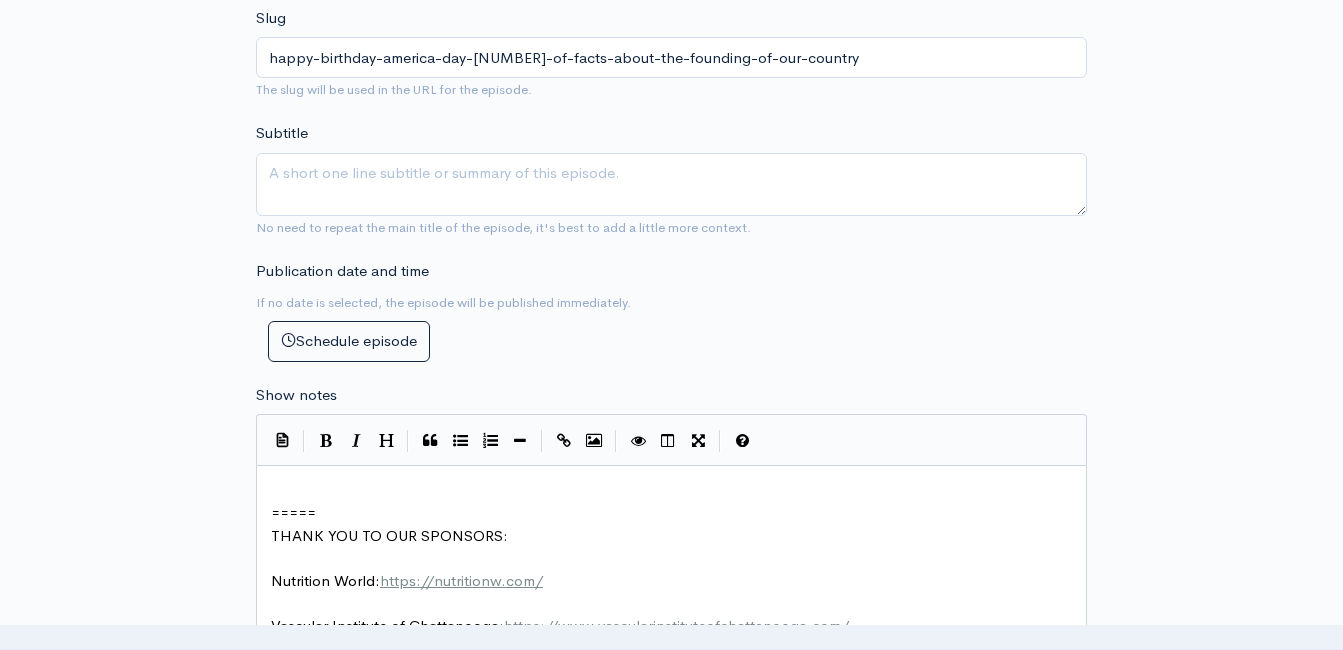 click on "xxxxxxxxxx   ​ ===== THANK YOU TO OUR SPONSORS: ​ Nutrition World:  https://nutritionw.com/ ​ Vascular Institute of Chattanooga:  https://www.vascularinstituteofchattanooga.com/ ​ The Barn Nursery:  https://www.barnnursery.com/ ​ Optimize U Chattanooga:  https://optimizeunow.com/chattanooga/ ​ Guardian Investment Advisors:  https://giaplantoday.com/ ​ Alchemy Medspa and Wellness Center:  http://www.alchemychattanooga.com/ ​ Our House Studio:  https://ourhousestudiosinc.com/ ​ ALL THINGS JEFF STYLES:  www.thejeffstyles.com PART OF THE NOOGA PODCAST NETWORK:  www.noogapodcasts.com ​ Please consider leaving us a review on Apple and giving us a share to your friends!  ​ ----- ​ This podcast is powered by  [ ZenCast.fm ] ( https://zencast.fm )" at bounding box center [679, 772] 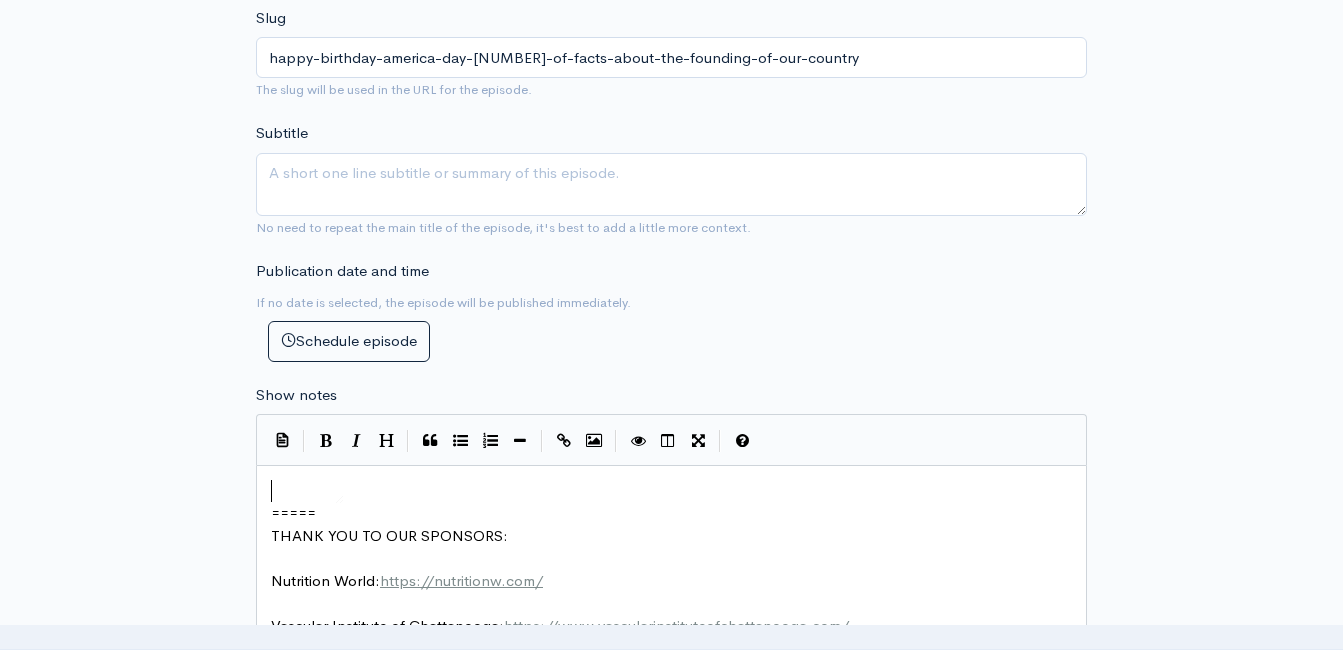 scroll, scrollTop: 0, scrollLeft: 0, axis: both 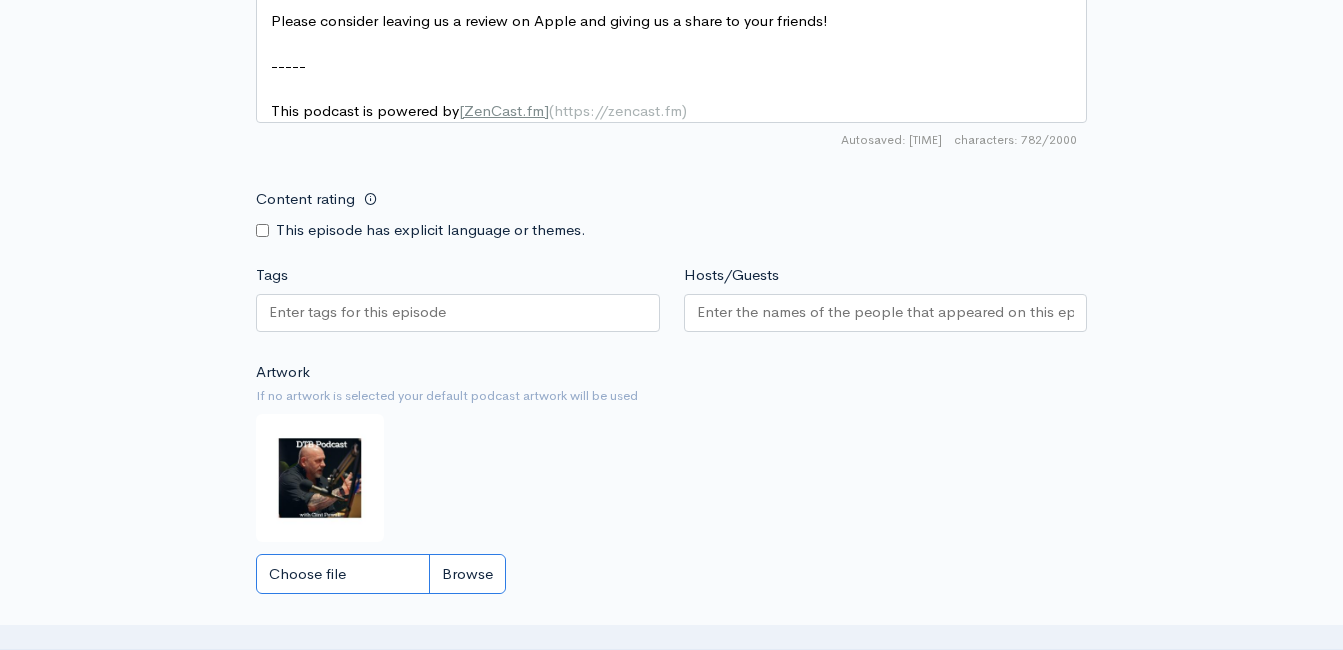 click on "Choose file" at bounding box center [381, 574] 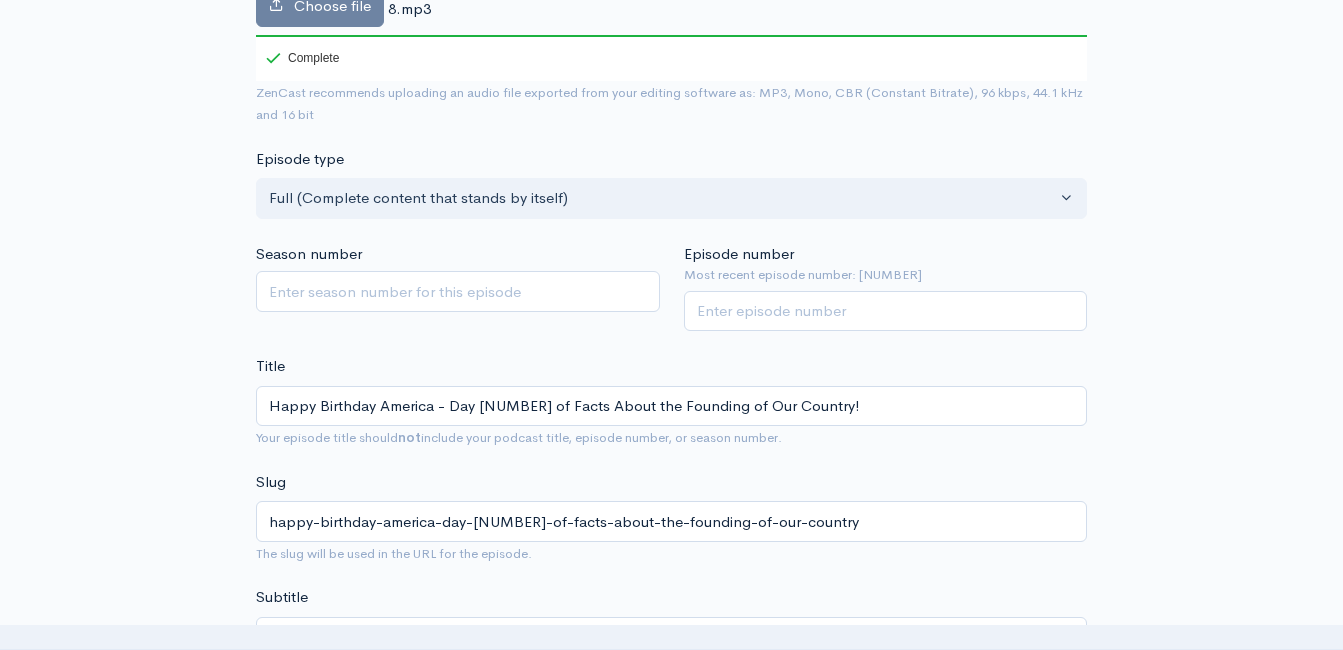 scroll, scrollTop: 313, scrollLeft: 0, axis: vertical 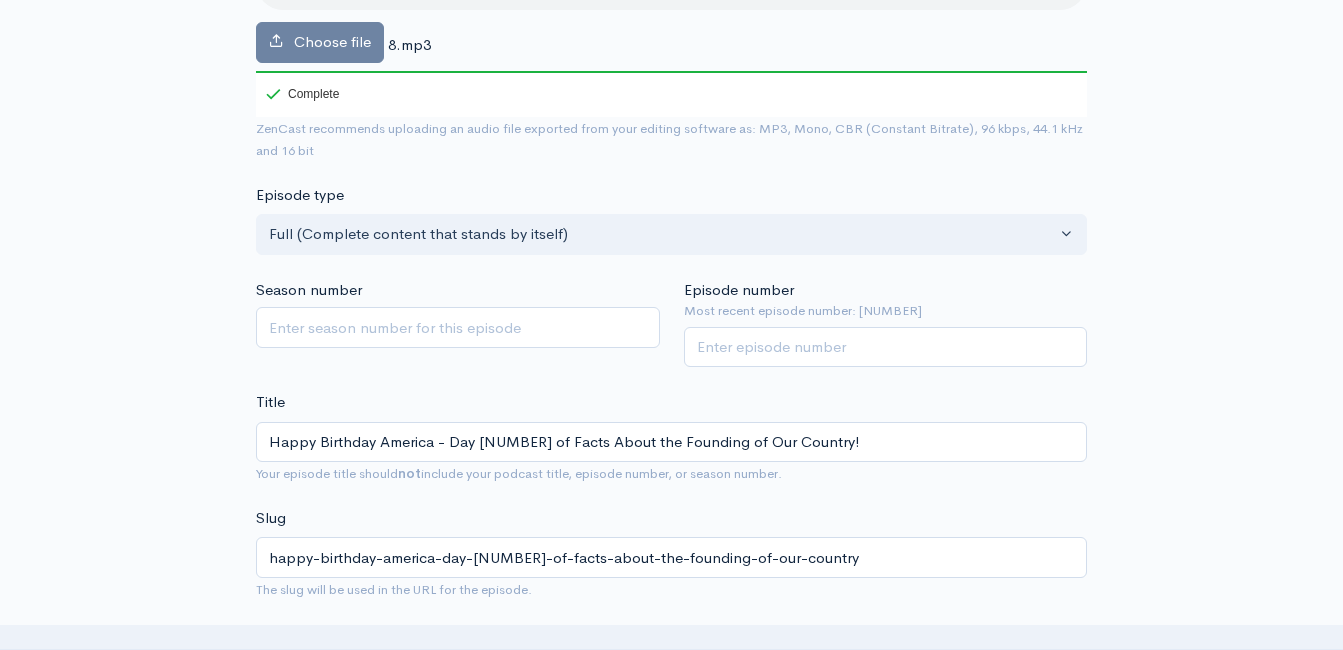 click on "New episode
Create a new episode
Back to episodes
Audio file       Choose file 8.mp3                 100   Complete   ZenCast recommends uploading an audio file exported from your editing
software as: MP3, Mono, CBR (Constant Bitrate), 96 kbps, 44.1 kHz and 16 bit   Episode type   Full (Complete content that stands by itself) Trailer (a short, promotional piece of content that represents a preview for a show) Bonus (extra content for a show (for example, behind the scenes information or interviews with the cast) Full (Complete content that stands by itself)     Season number     Episode number   Most recent episode number: [NUMBER]   [NUMBER]   Title   Happy Birthday America - Day [NUMBER] of Facts About the Founding of Our Country!   Your episode title should  not  include your podcast
title, episode number, or season number.   Slug   happy-birthday-america-day-[NUMBER]-of-facts-about-the-founding-of-our-country" at bounding box center [672, 1097] 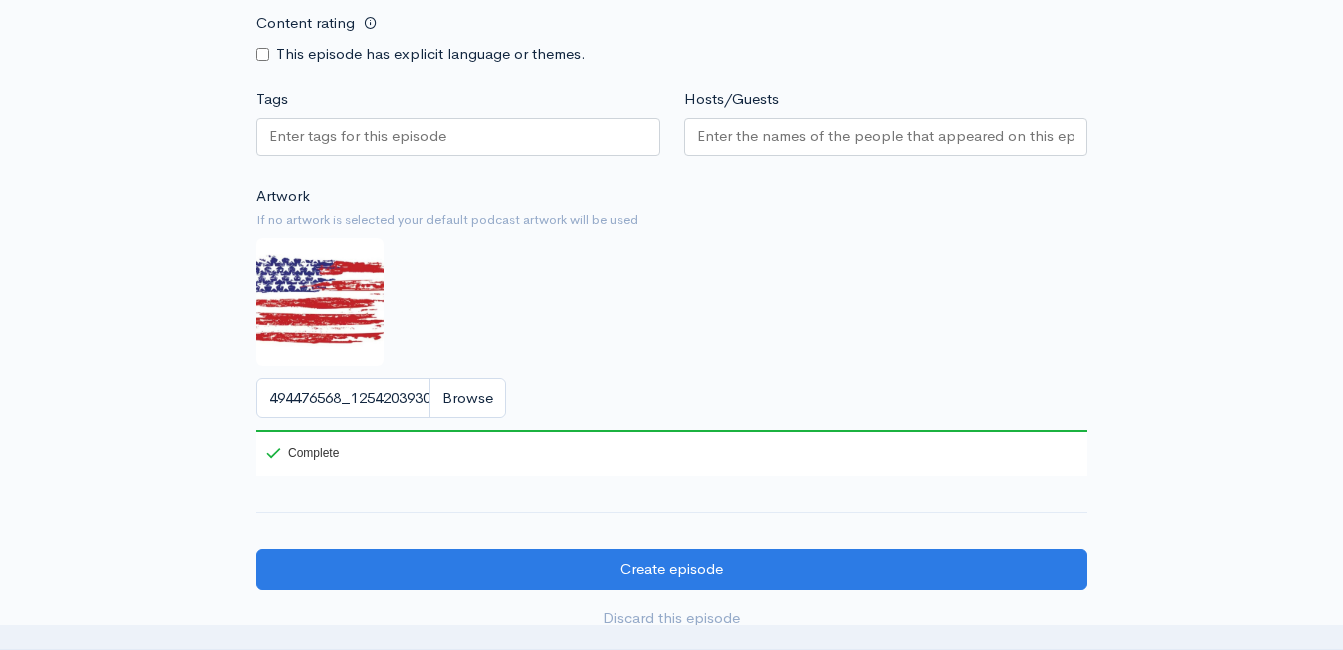 scroll, scrollTop: 2313, scrollLeft: 0, axis: vertical 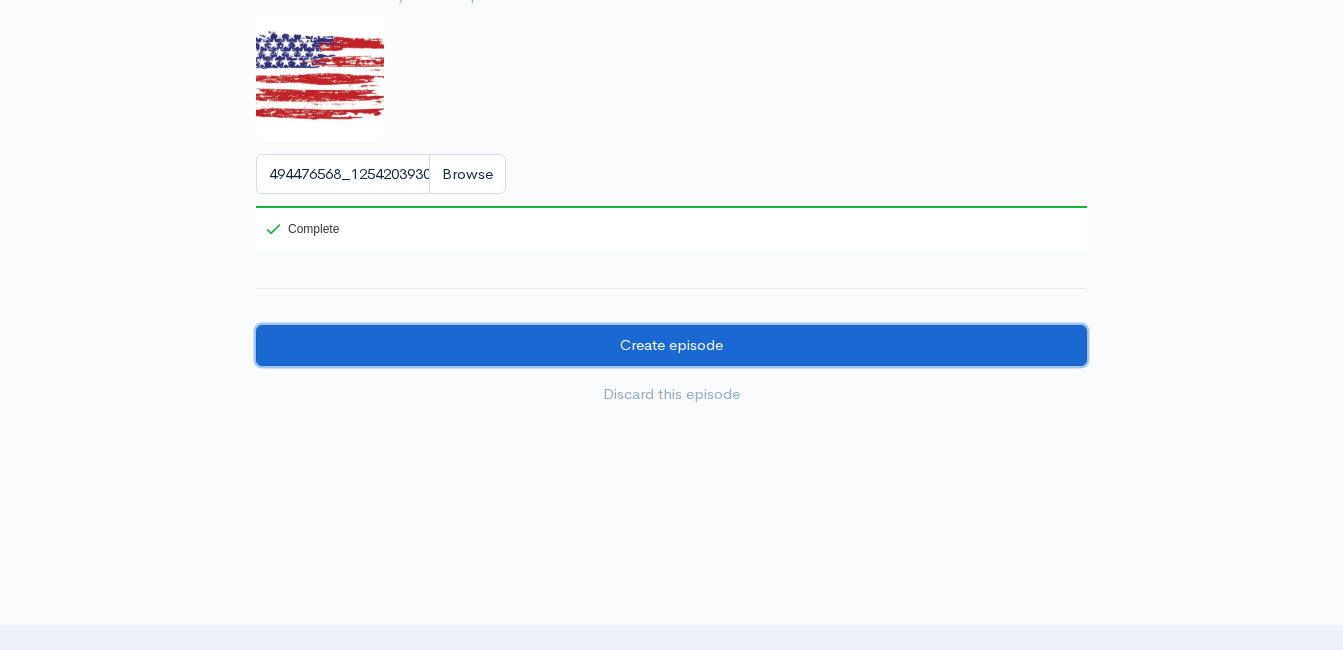 click on "Create episode" at bounding box center [671, 345] 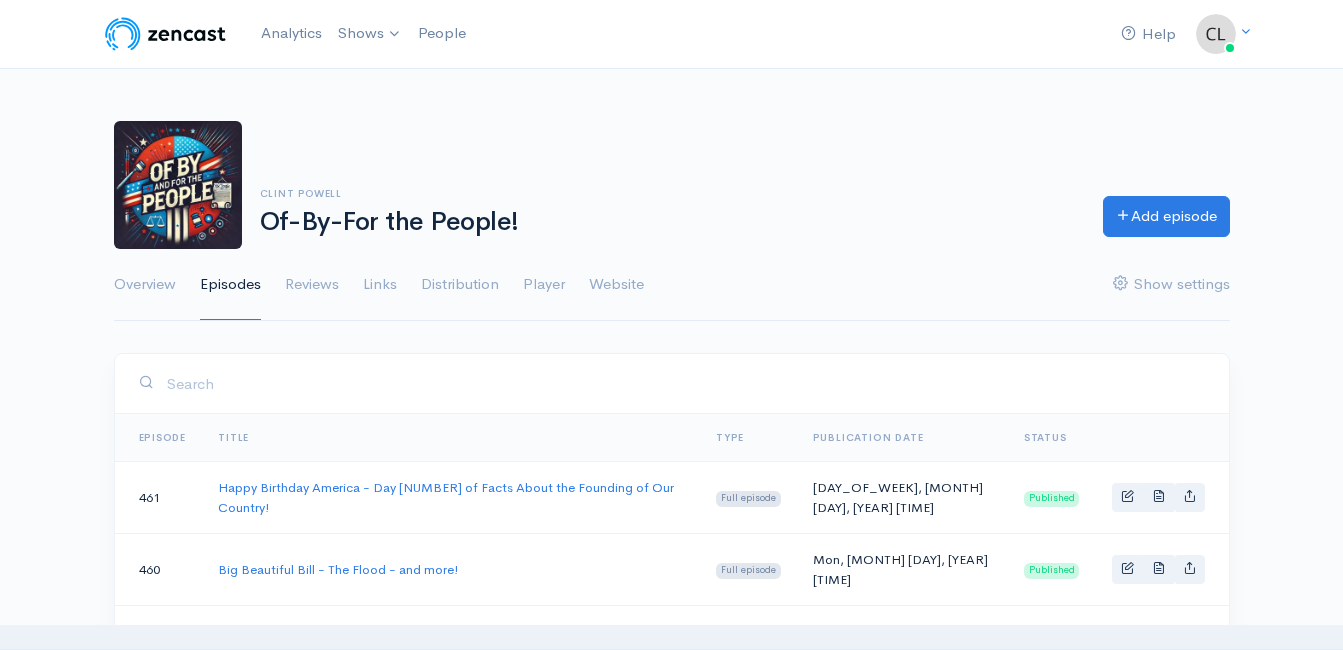 scroll, scrollTop: 0, scrollLeft: 0, axis: both 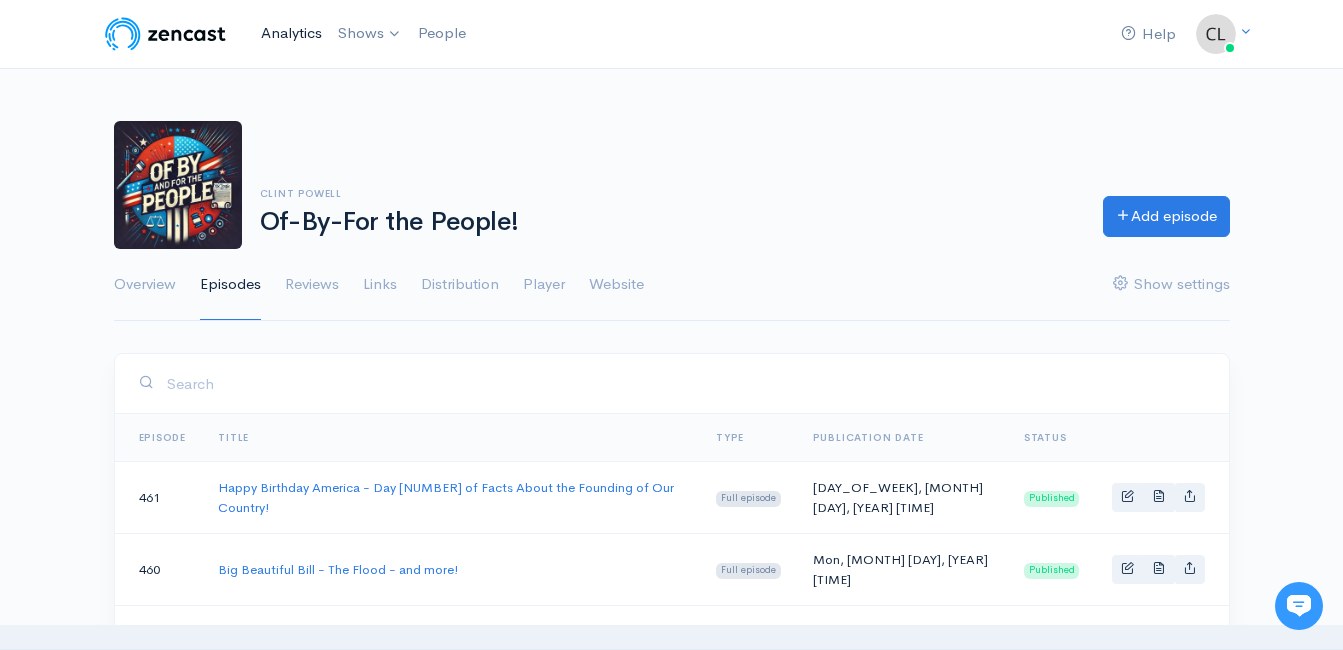 click on "Analytics" at bounding box center (291, 33) 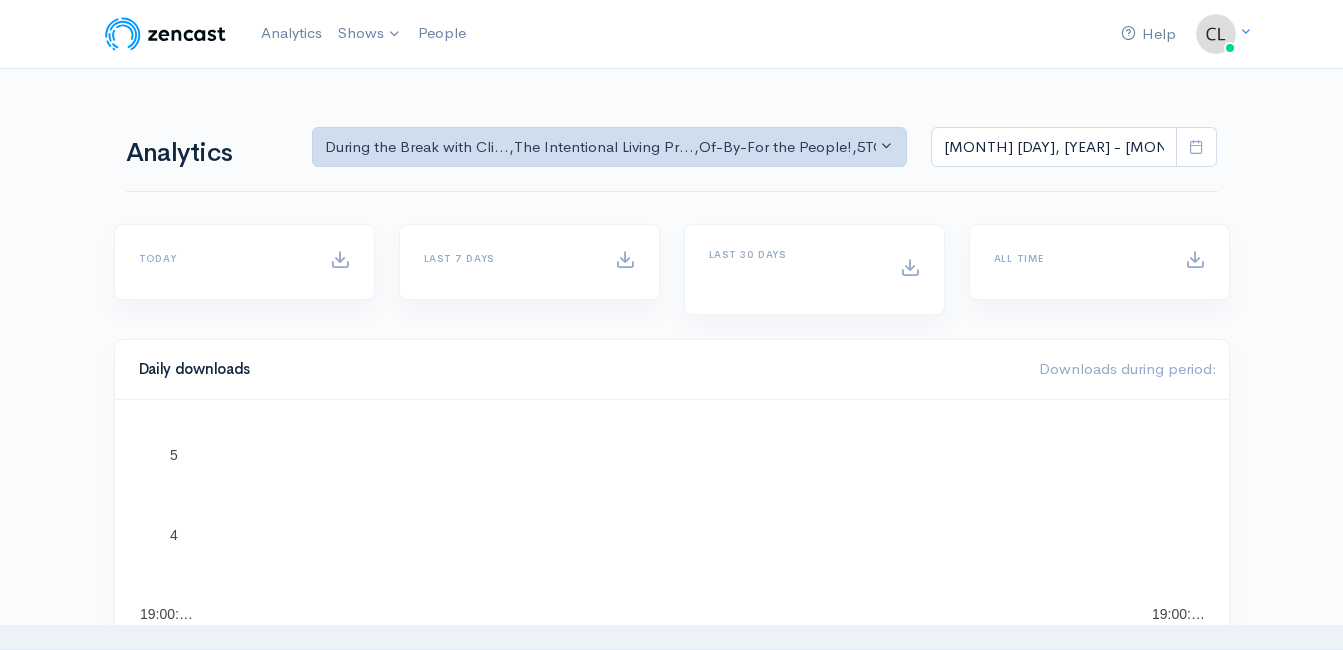 scroll, scrollTop: 0, scrollLeft: 0, axis: both 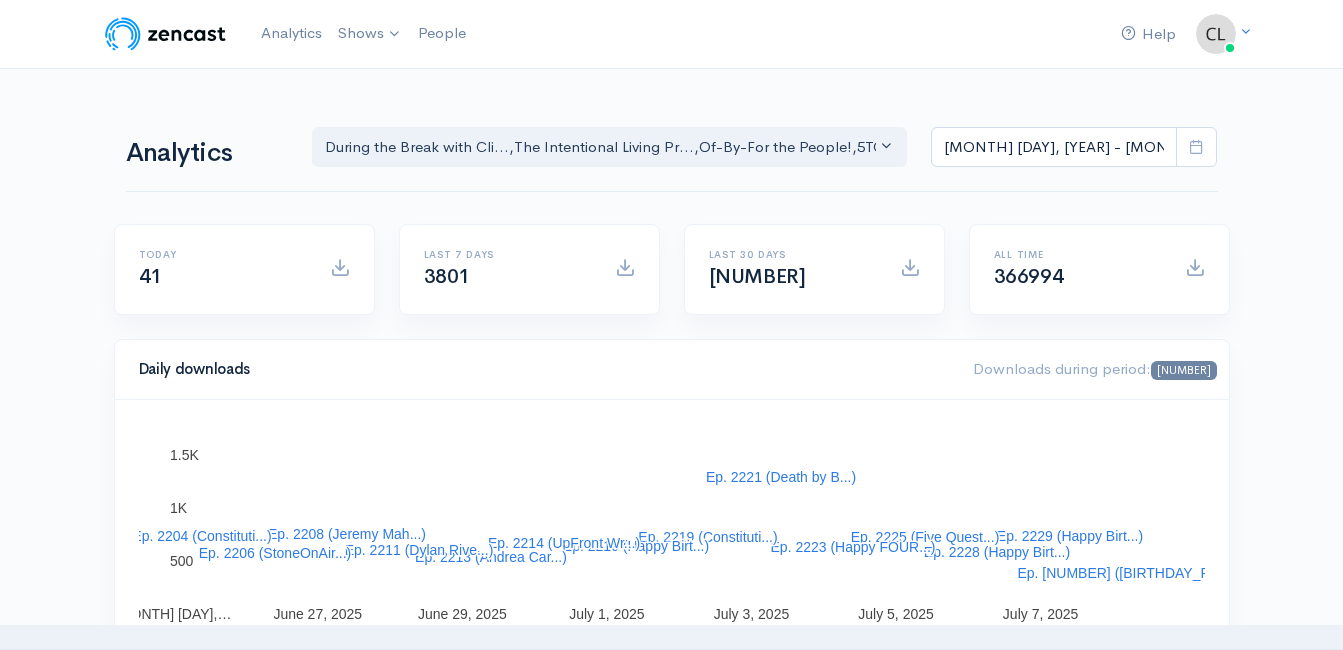click at bounding box center (1196, 146) 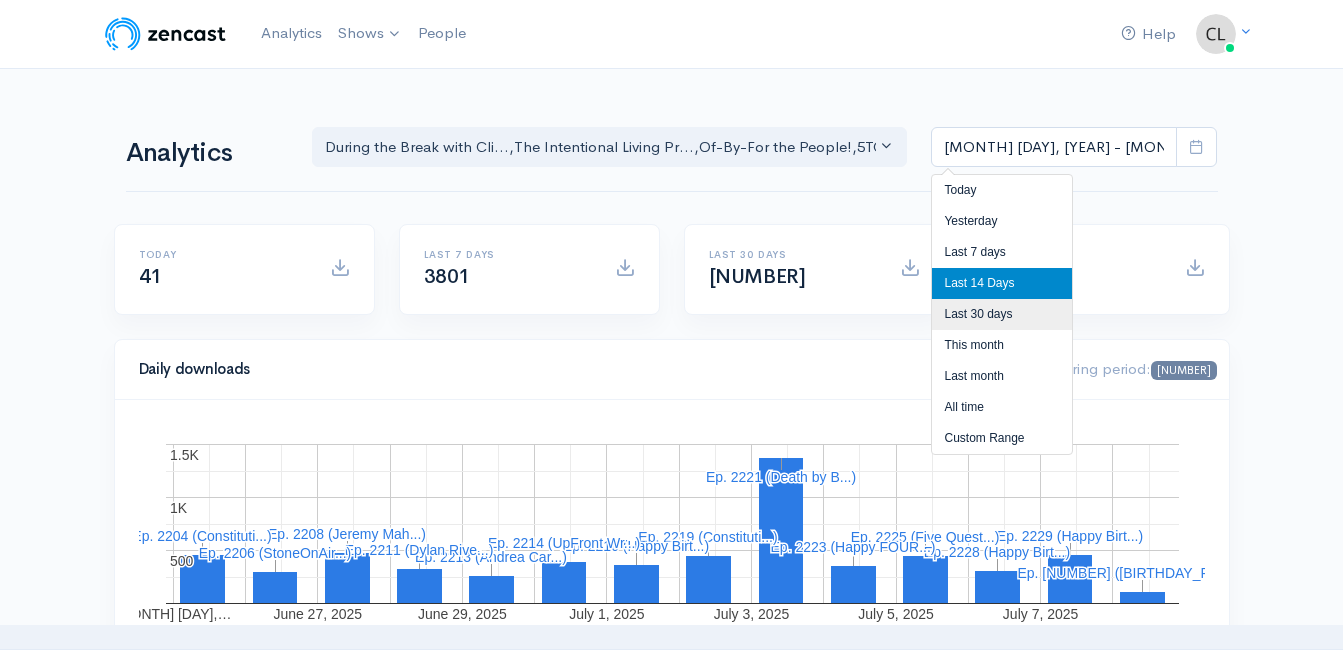 click on "Last 30 days" at bounding box center (1002, 314) 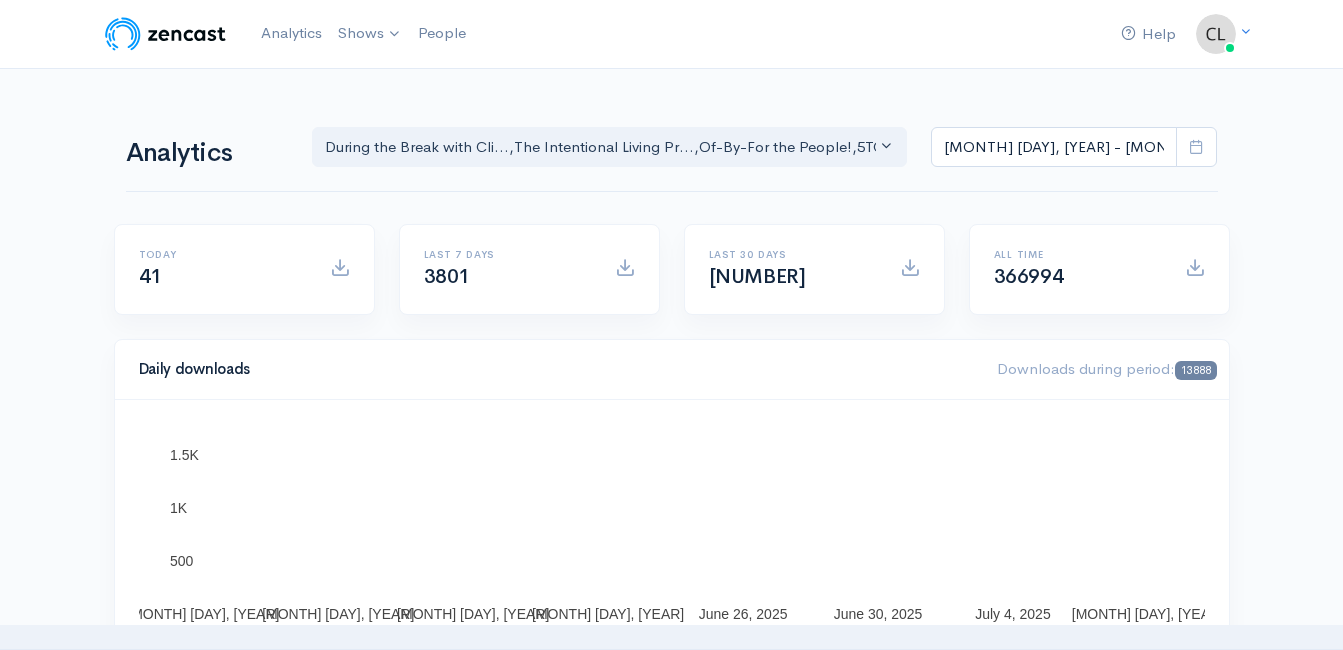 click at bounding box center (1196, 146) 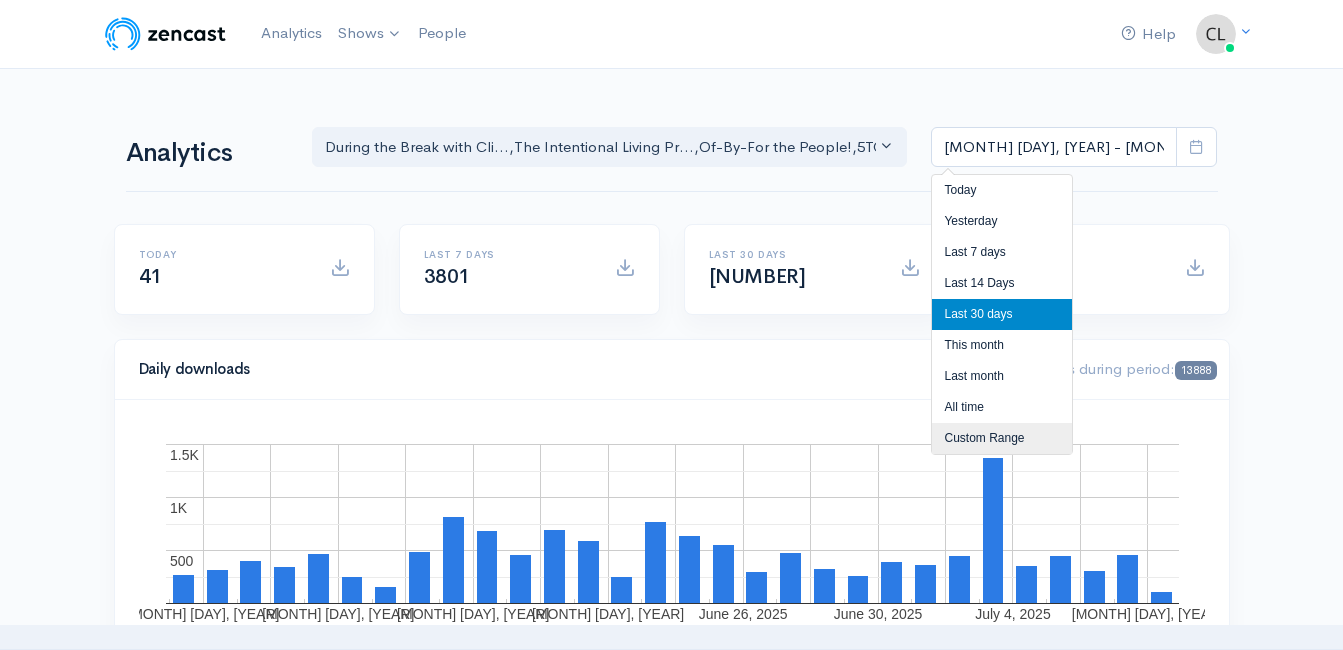 click on "Custom Range" at bounding box center [1002, 438] 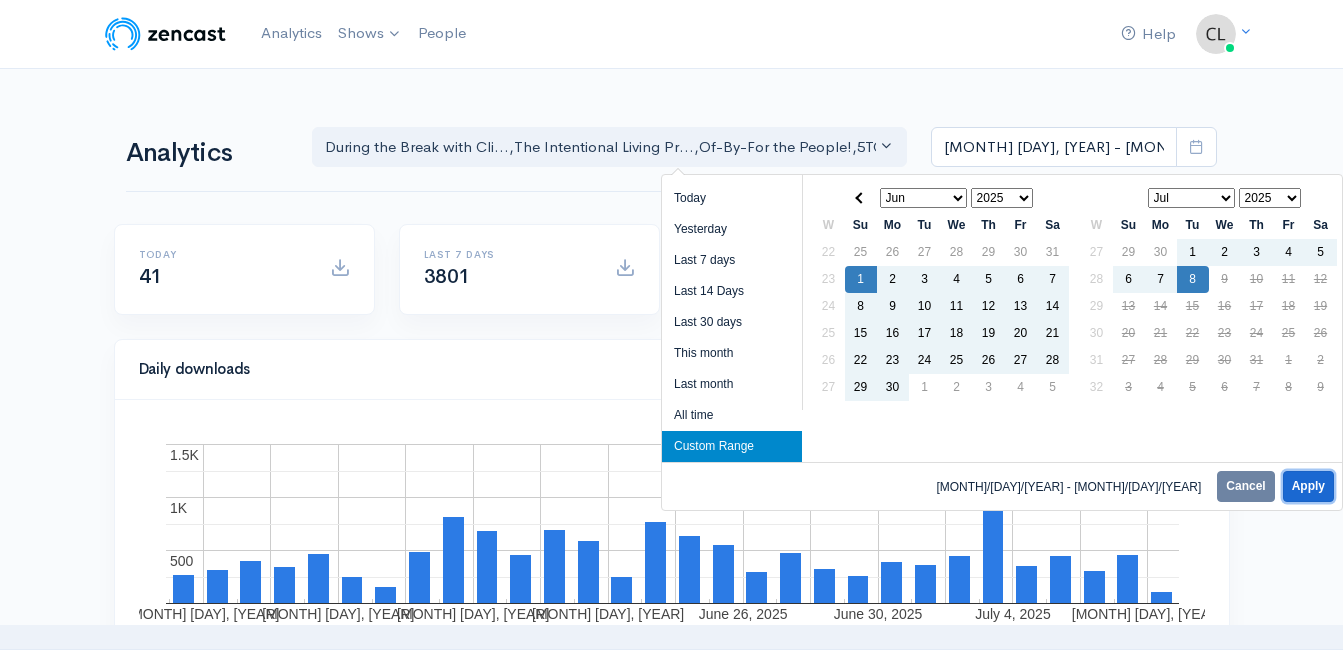 click on "Apply" at bounding box center (1308, 486) 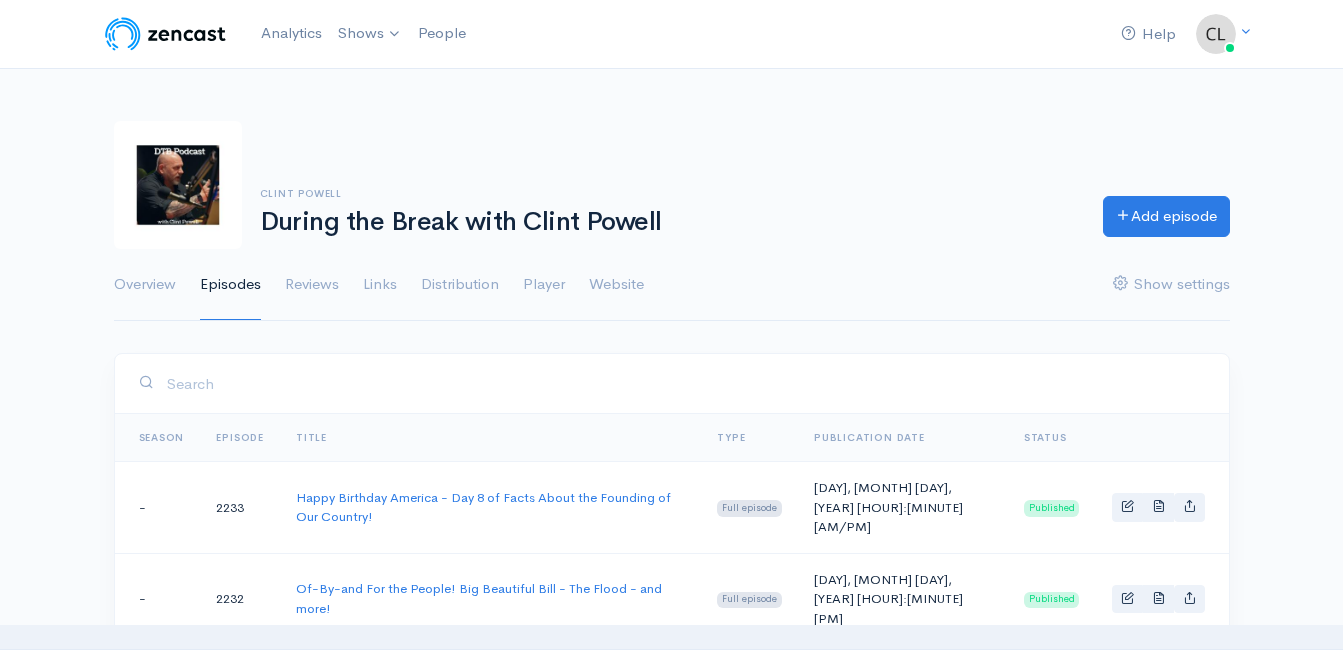 scroll, scrollTop: 0, scrollLeft: 0, axis: both 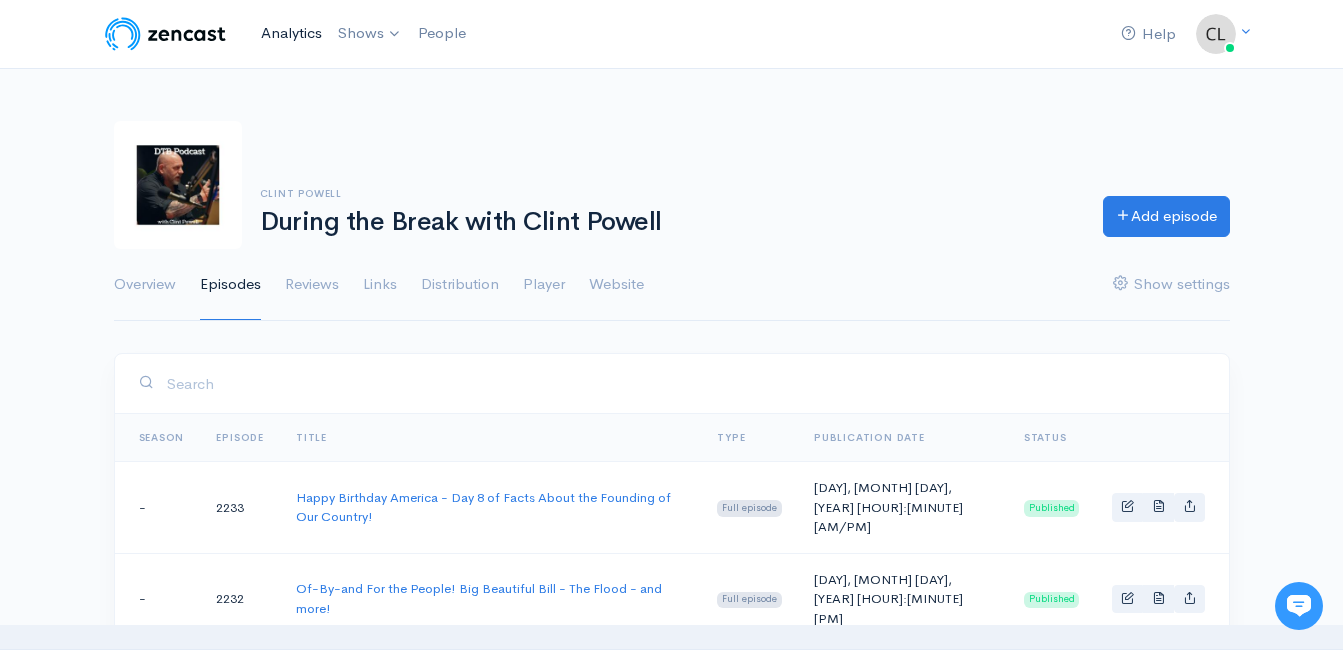 click on "Analytics" at bounding box center [291, 33] 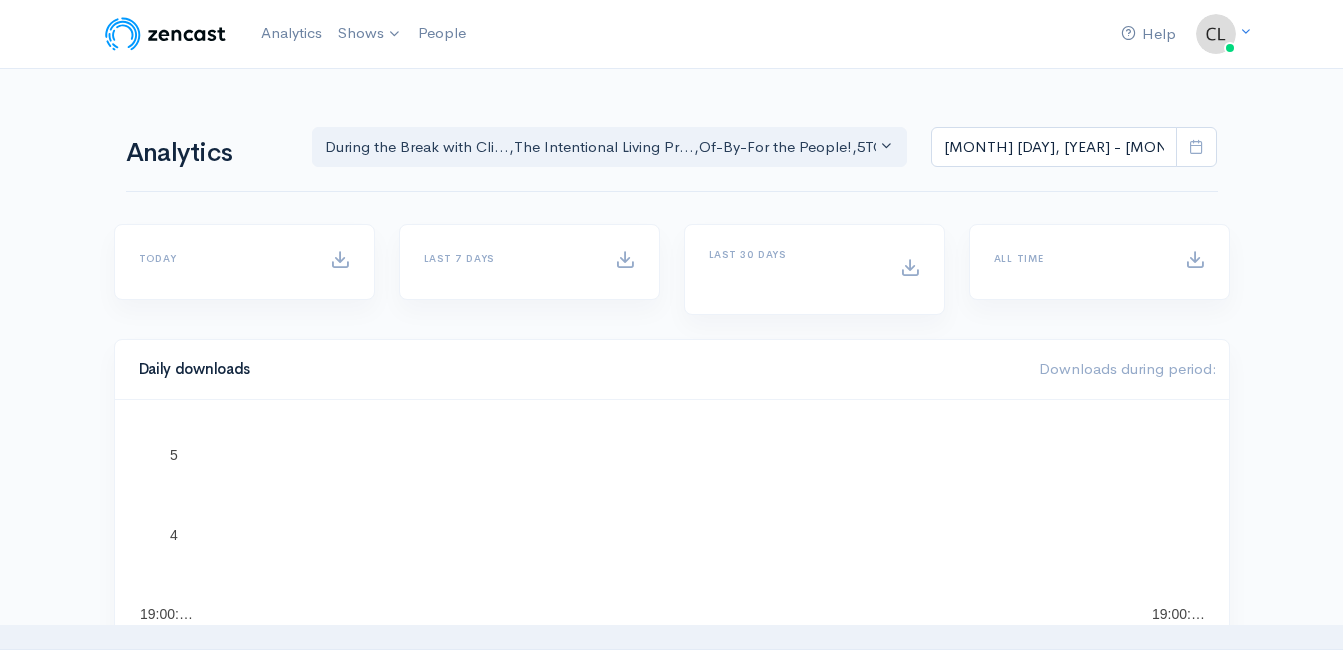 scroll, scrollTop: 0, scrollLeft: 0, axis: both 